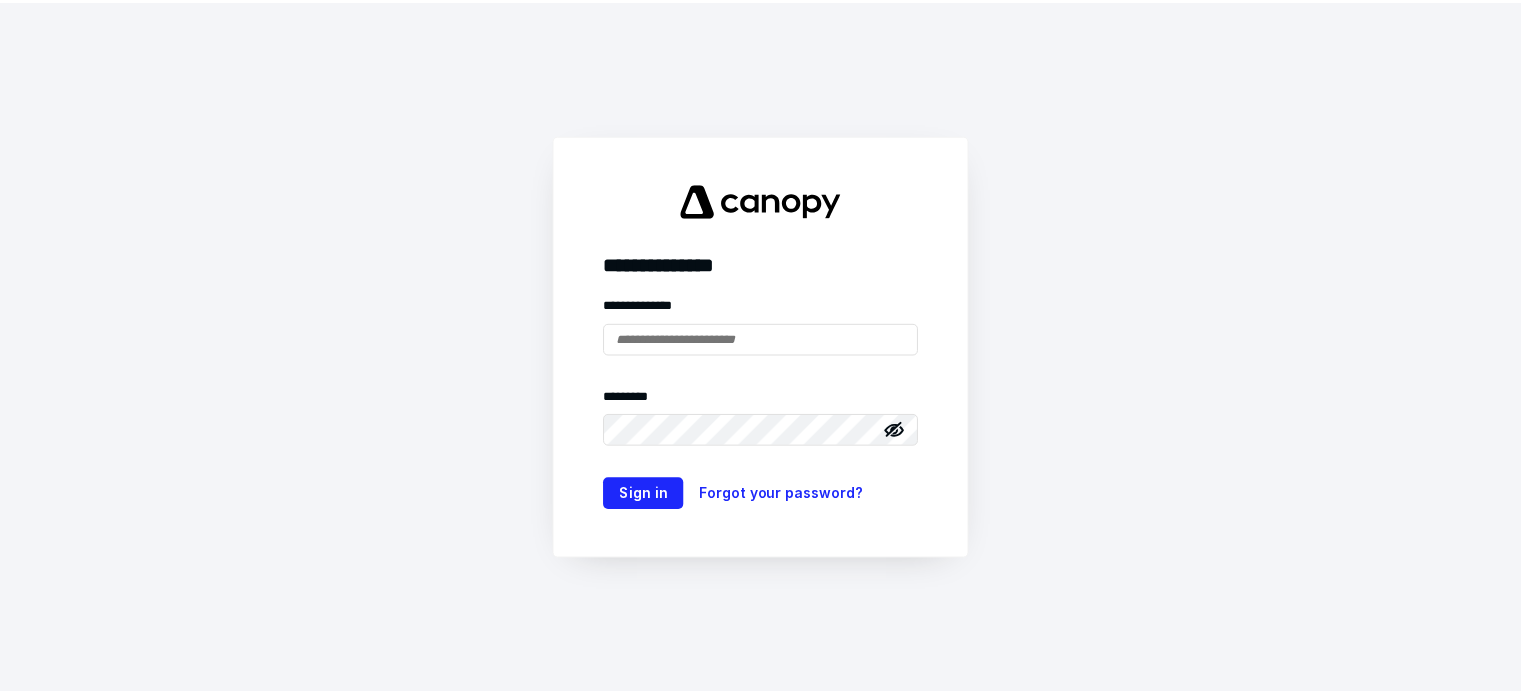 scroll, scrollTop: 0, scrollLeft: 0, axis: both 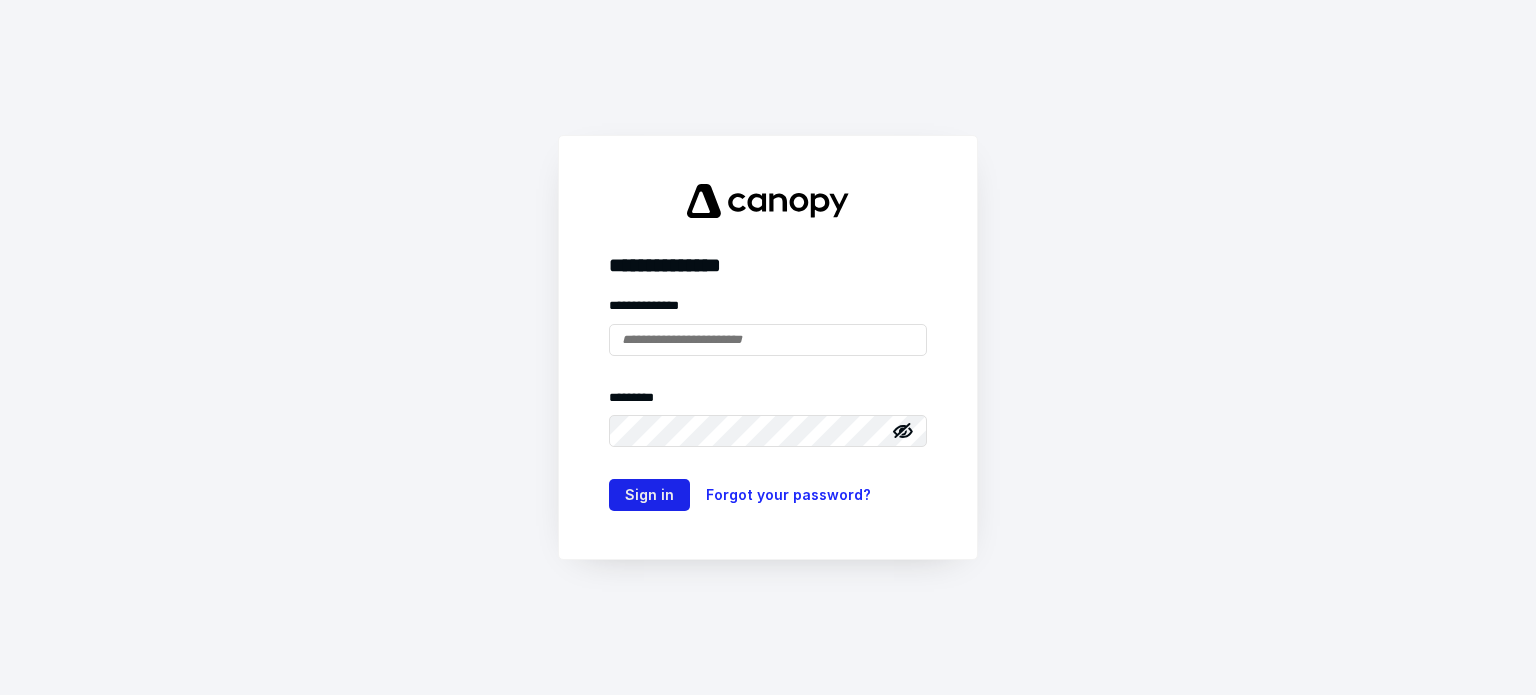 type on "**********" 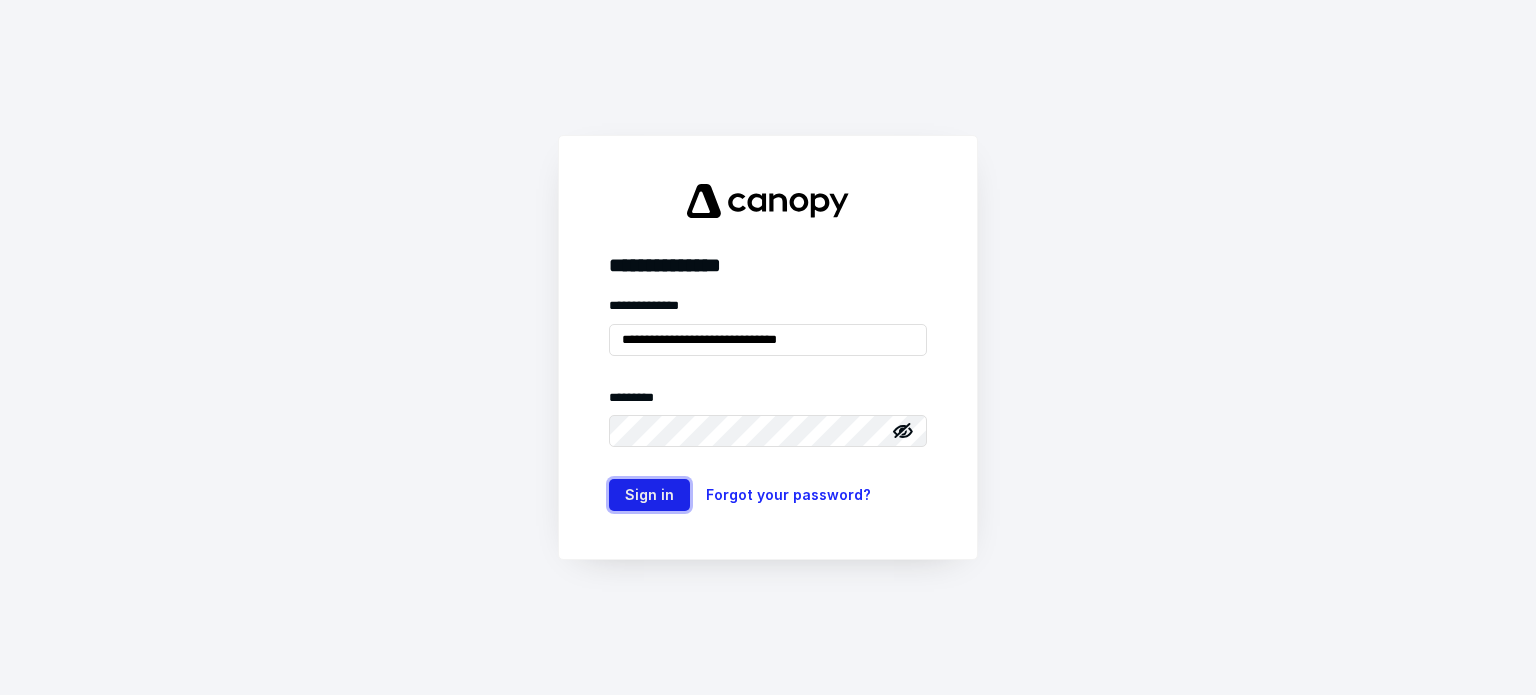 click on "Sign in" at bounding box center (649, 495) 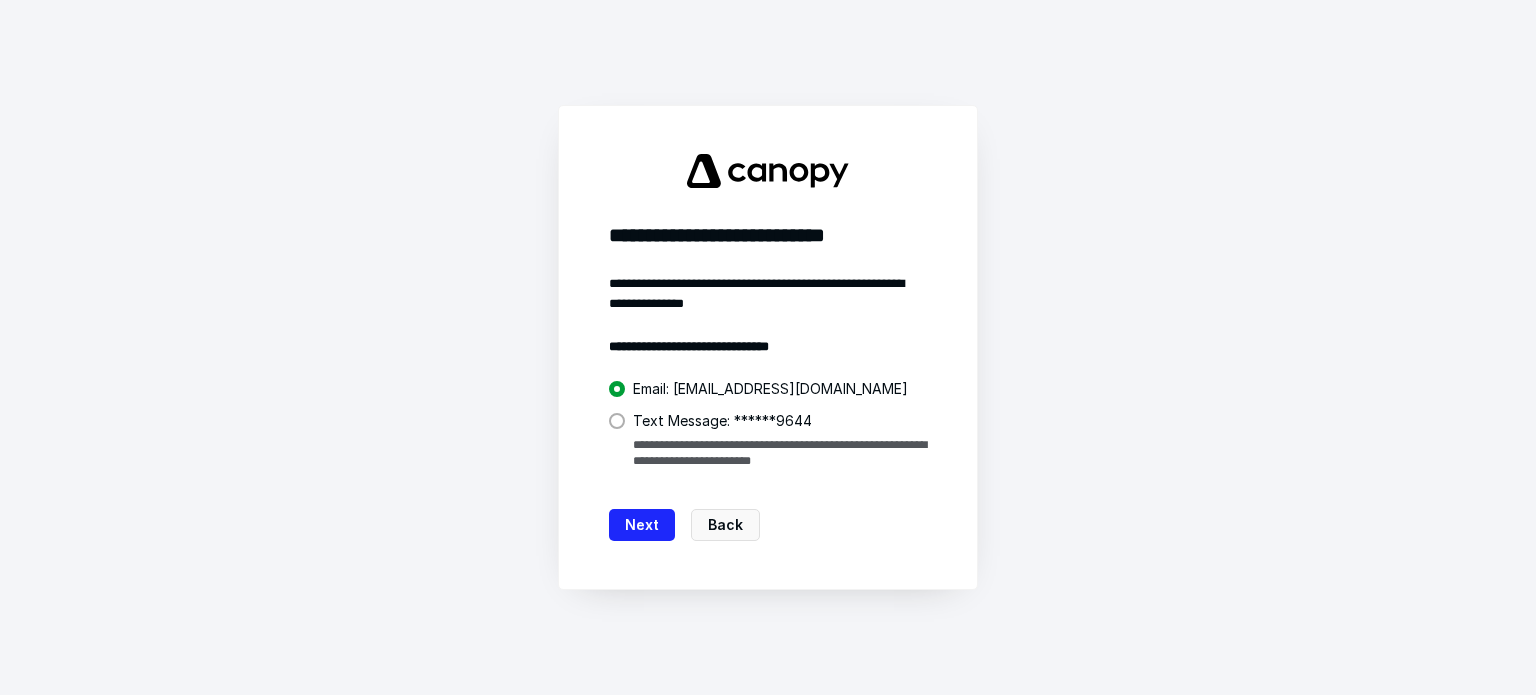 click at bounding box center [617, 421] 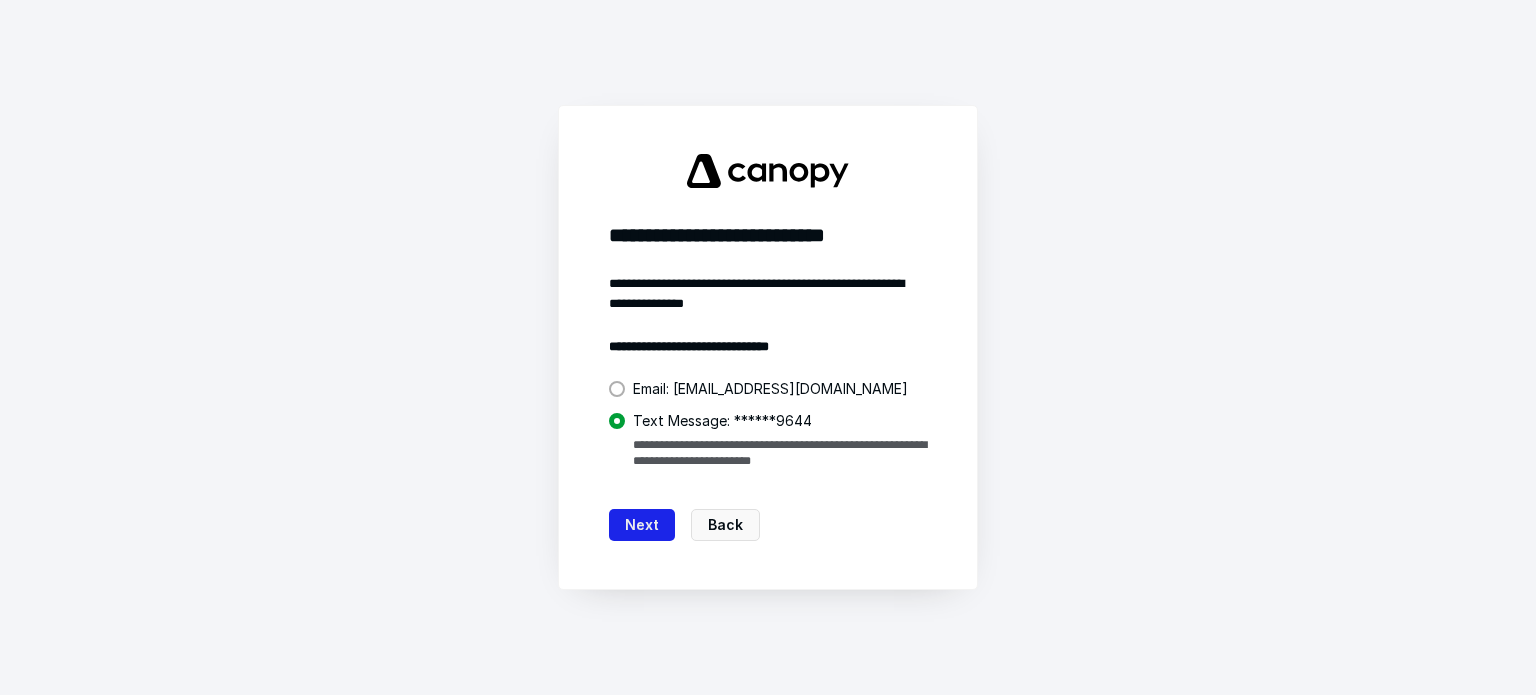 click on "Next" at bounding box center [642, 525] 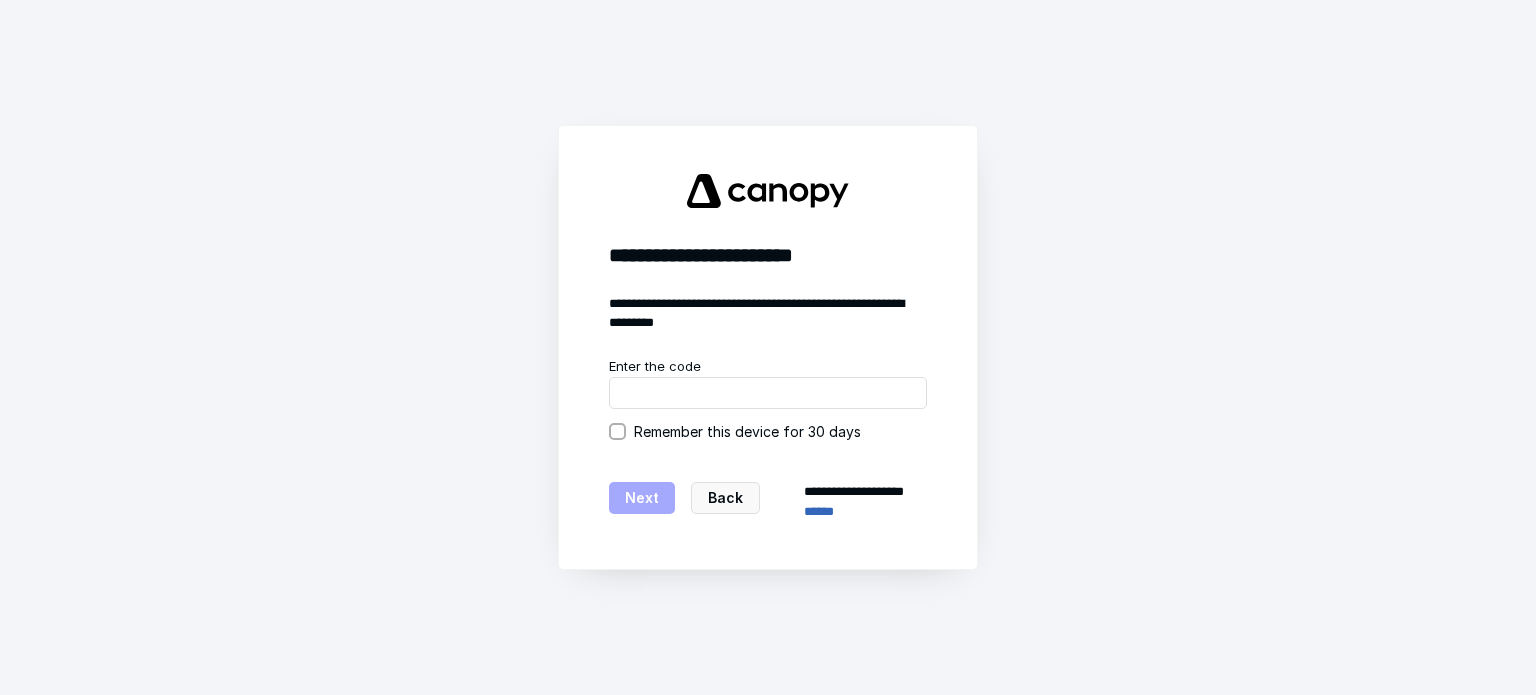 click on "Remember this device for 30 days" at bounding box center [768, 431] 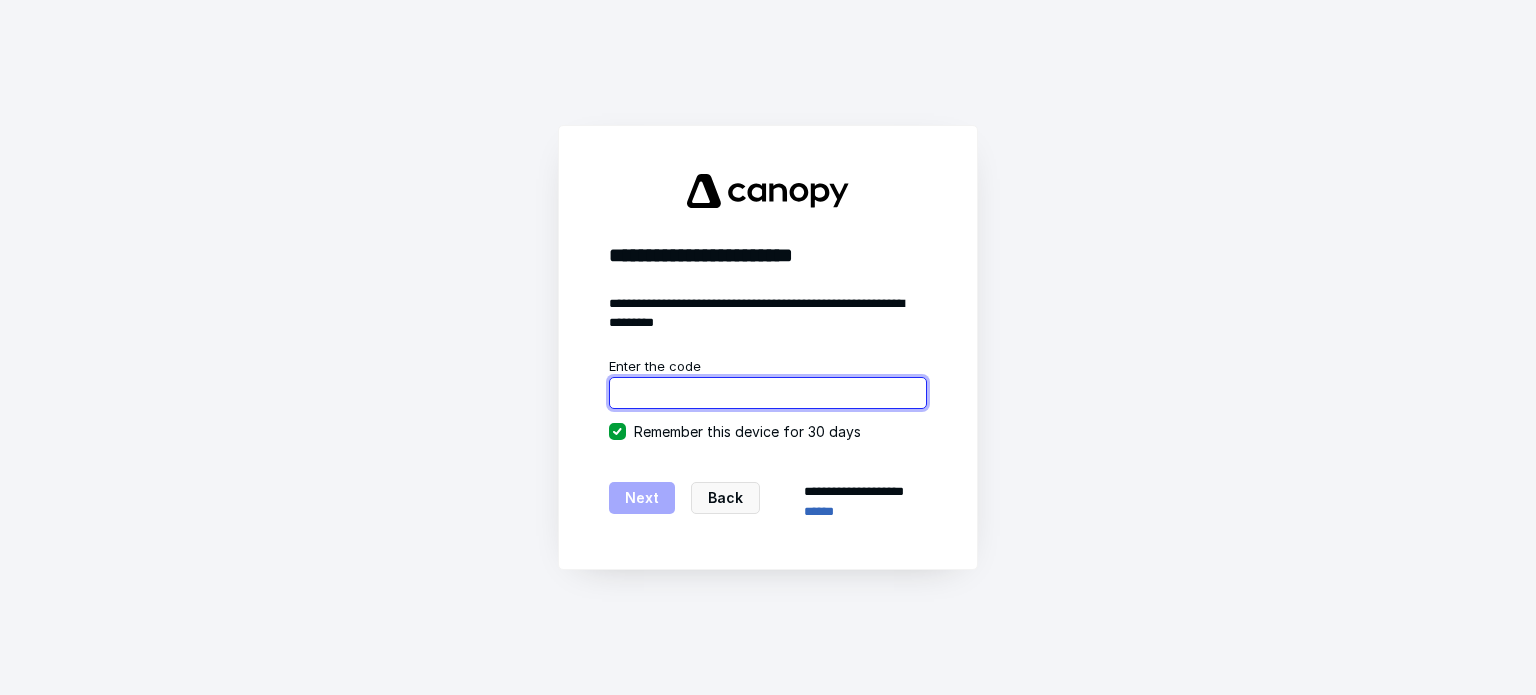 click at bounding box center (768, 393) 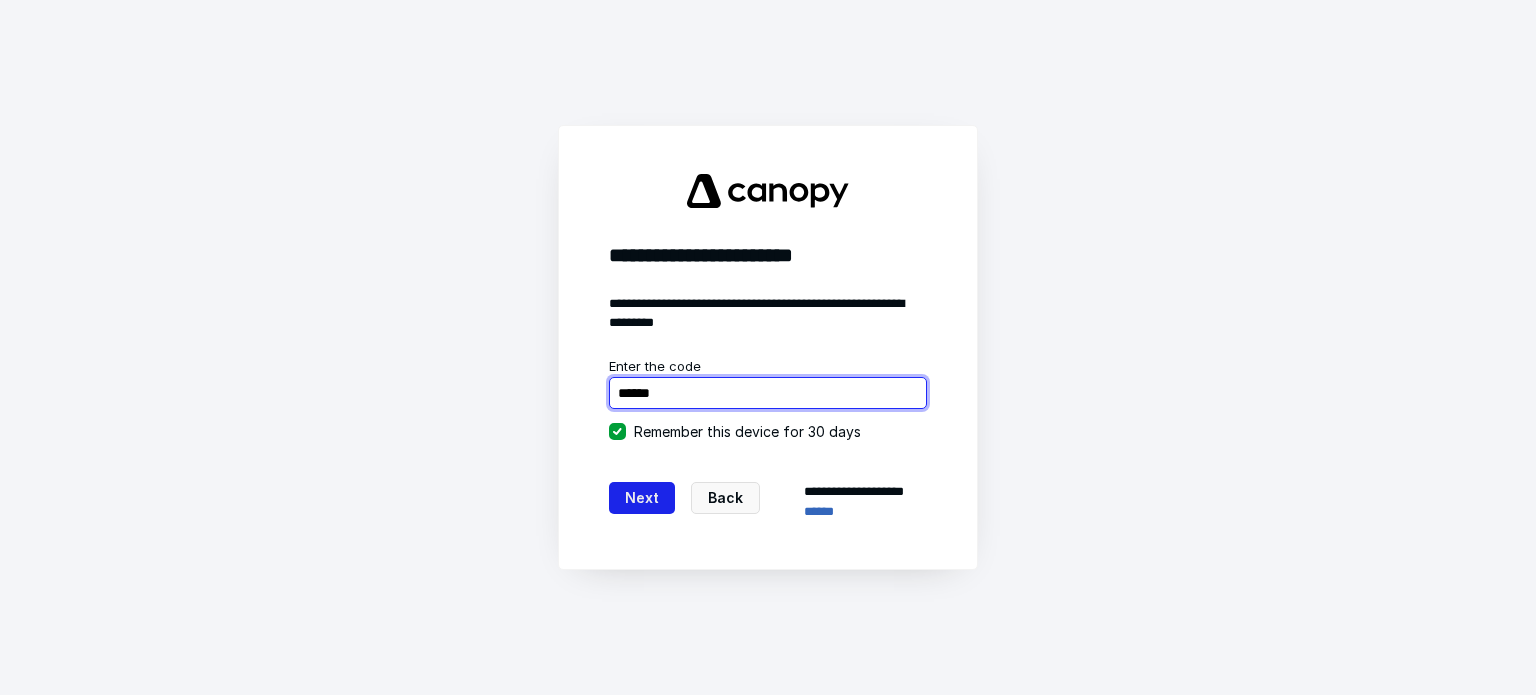 type on "******" 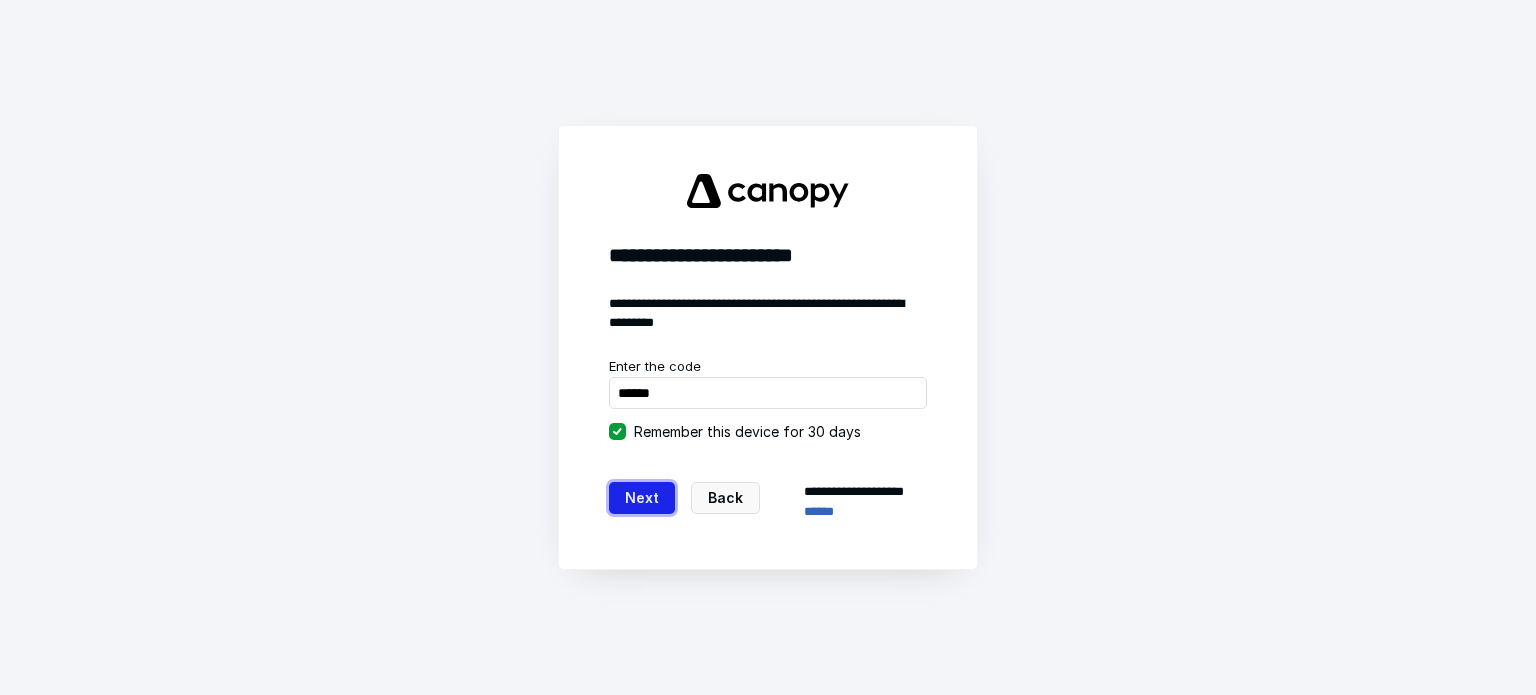 click on "Next" at bounding box center (642, 498) 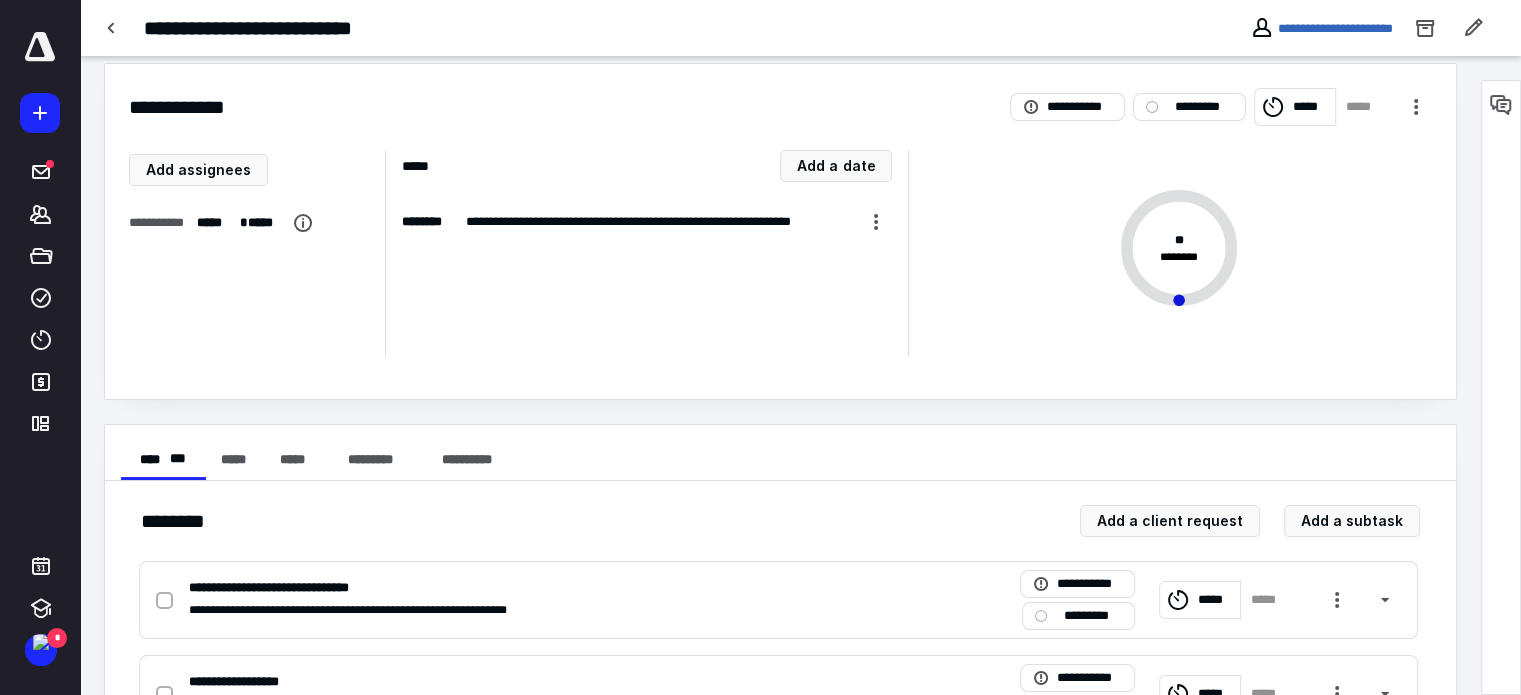 scroll, scrollTop: 0, scrollLeft: 0, axis: both 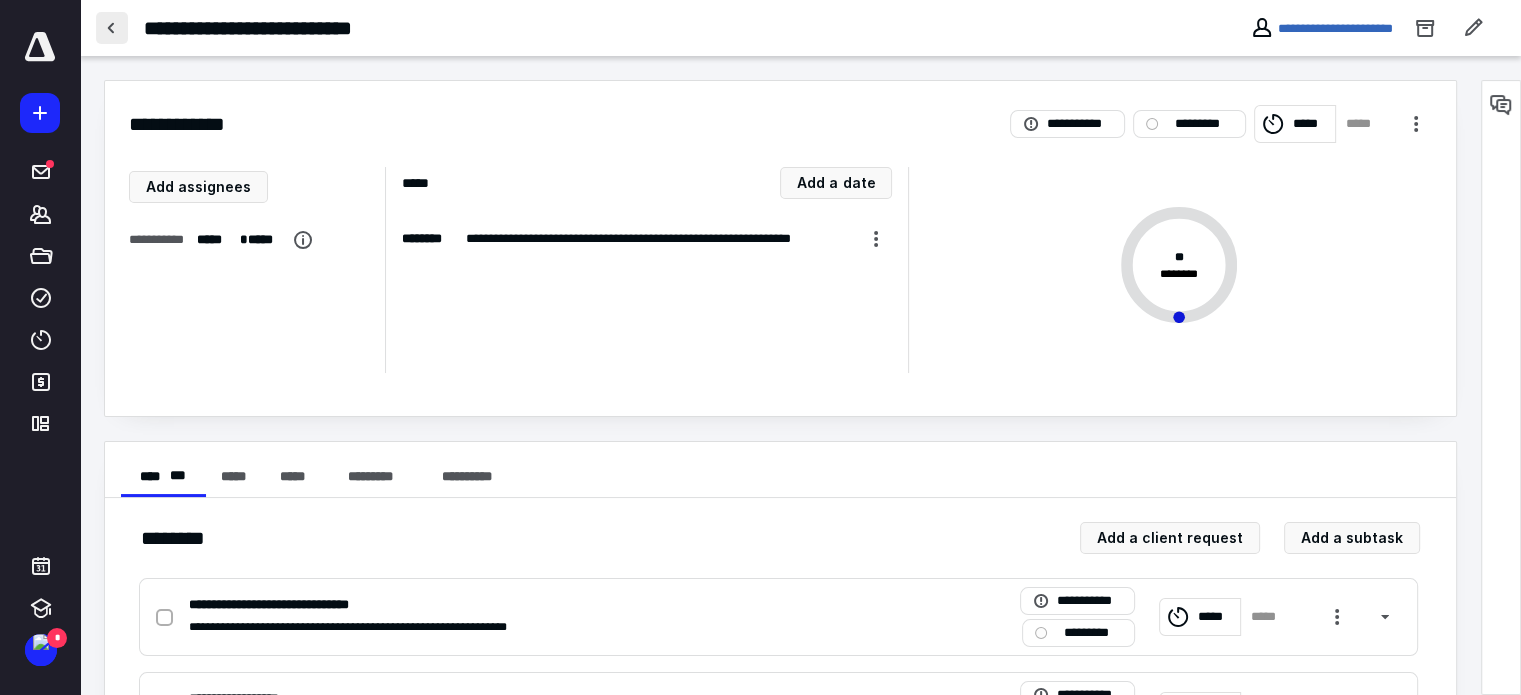 click at bounding box center (112, 28) 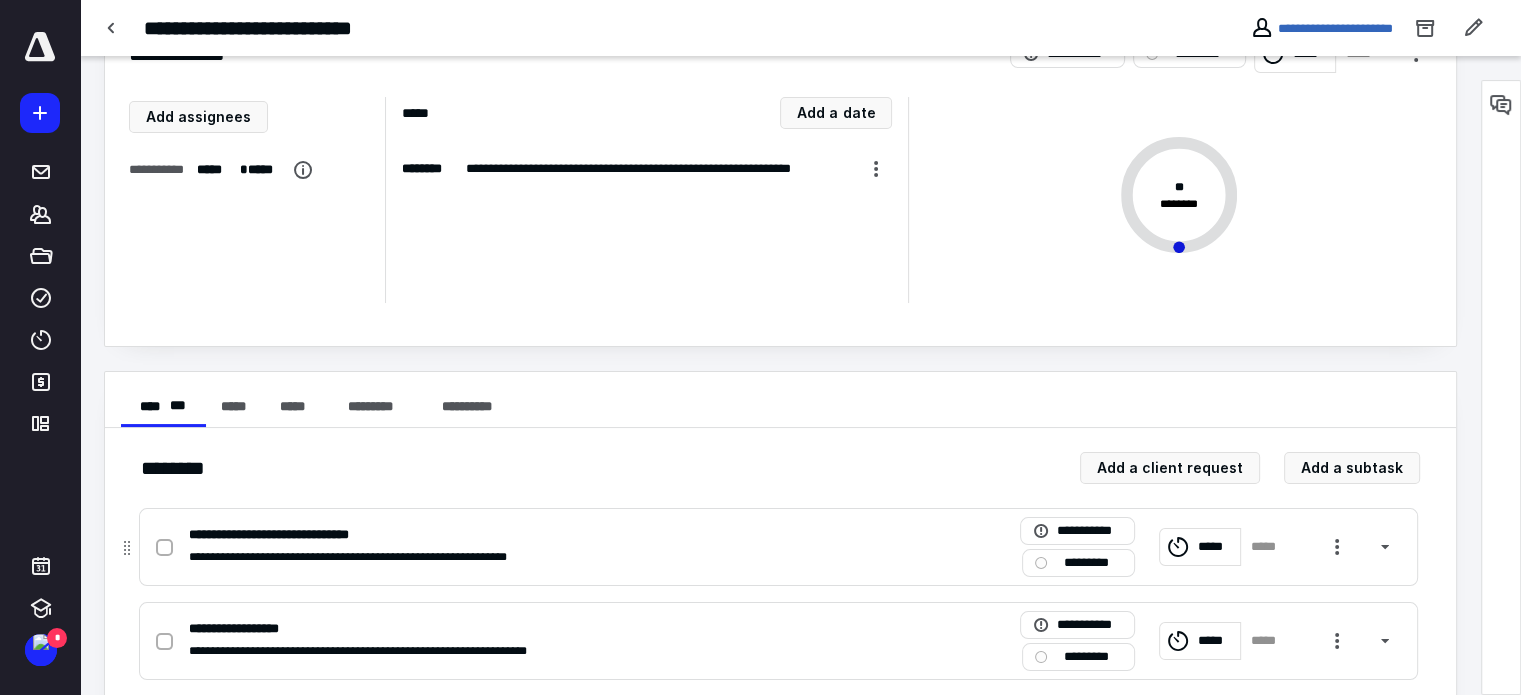scroll, scrollTop: 0, scrollLeft: 0, axis: both 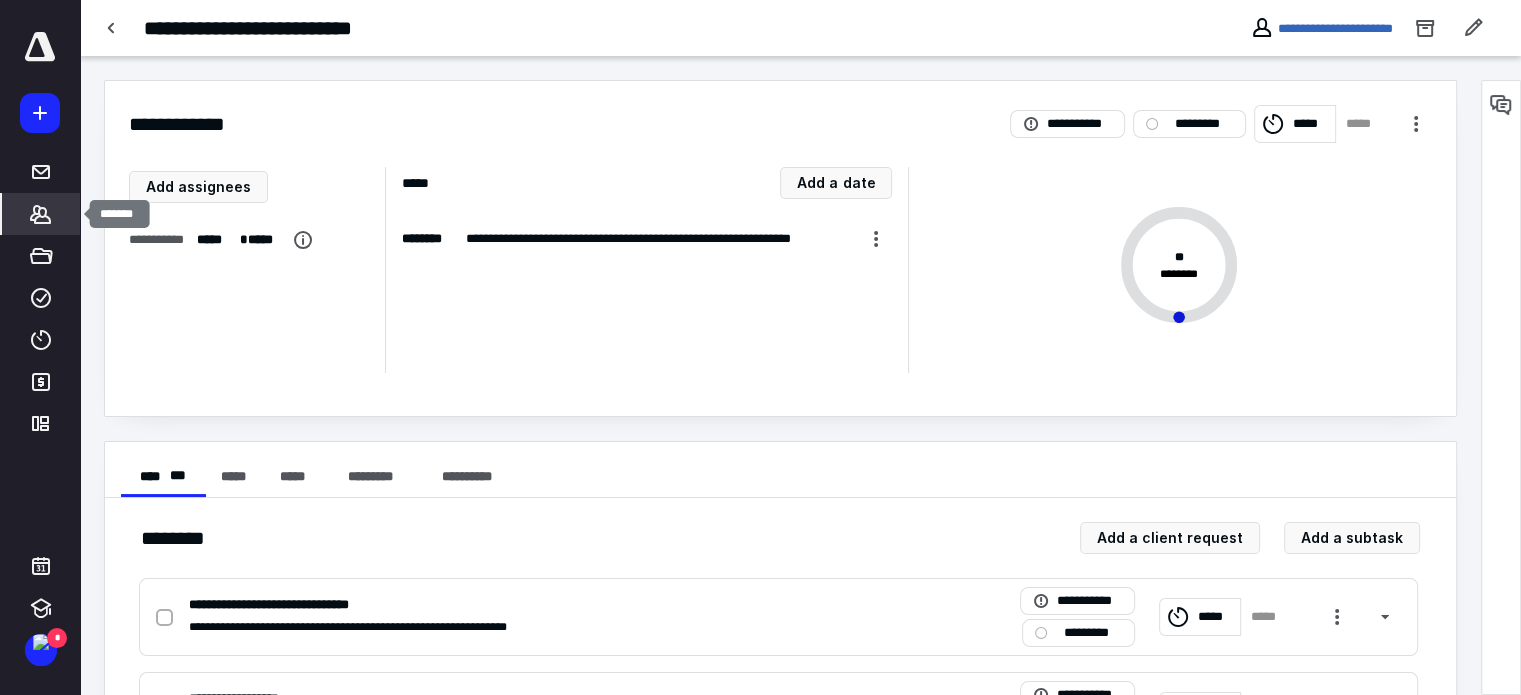 click 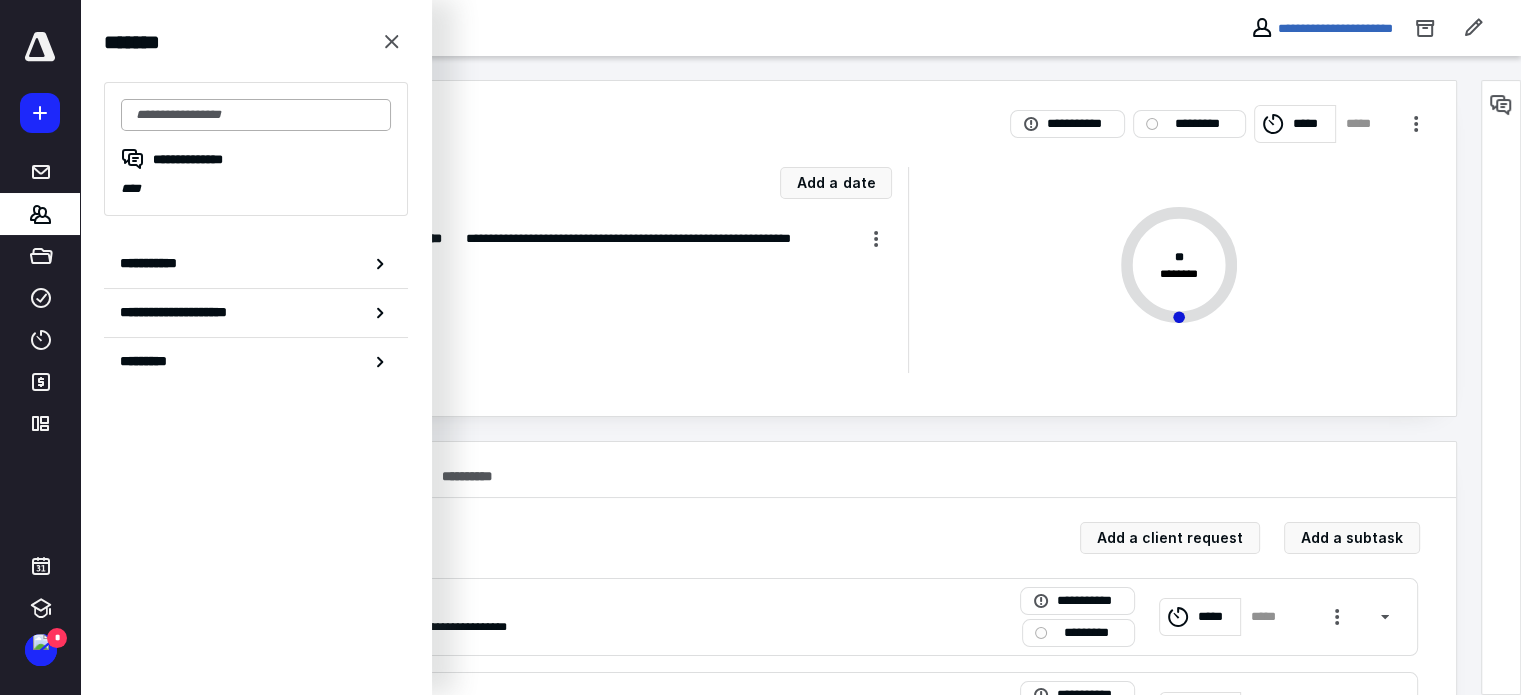 click at bounding box center (256, 115) 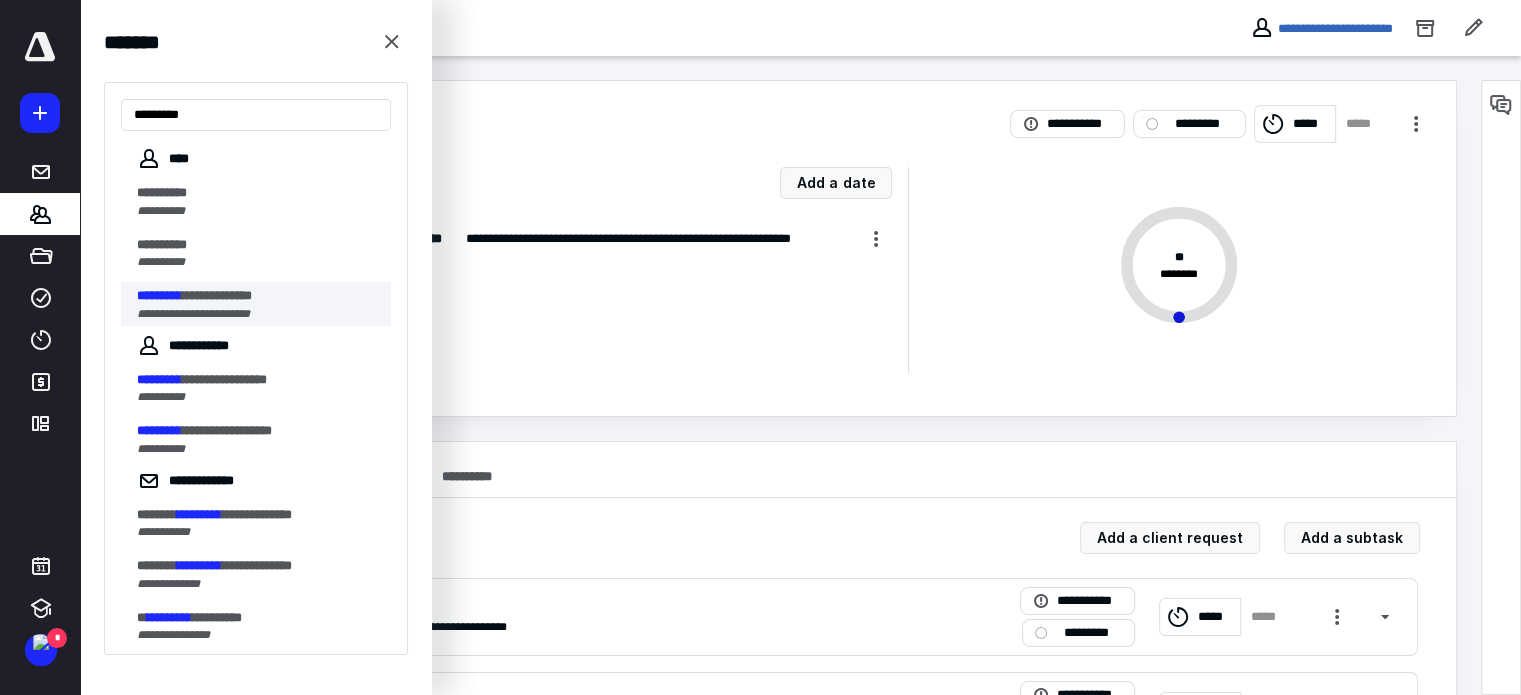 type on "*********" 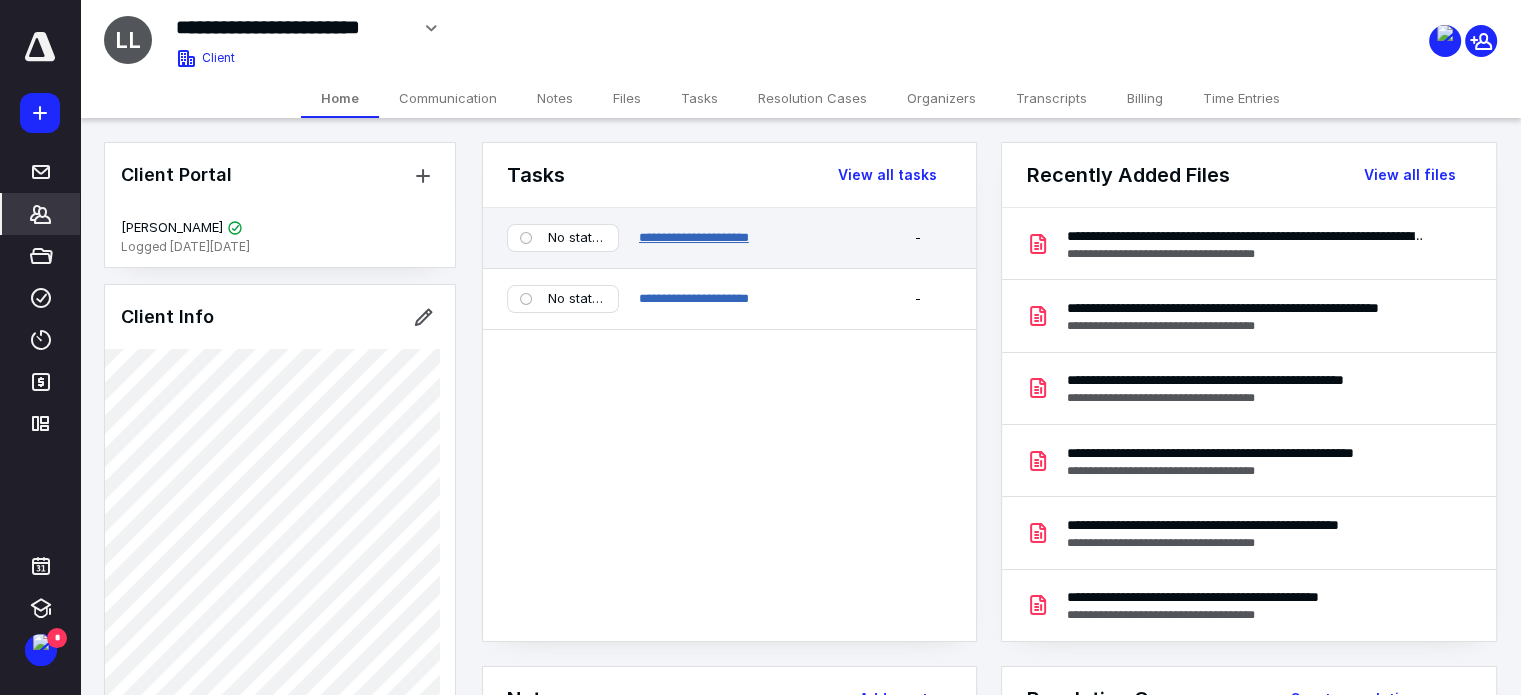 click on "**********" at bounding box center [694, 237] 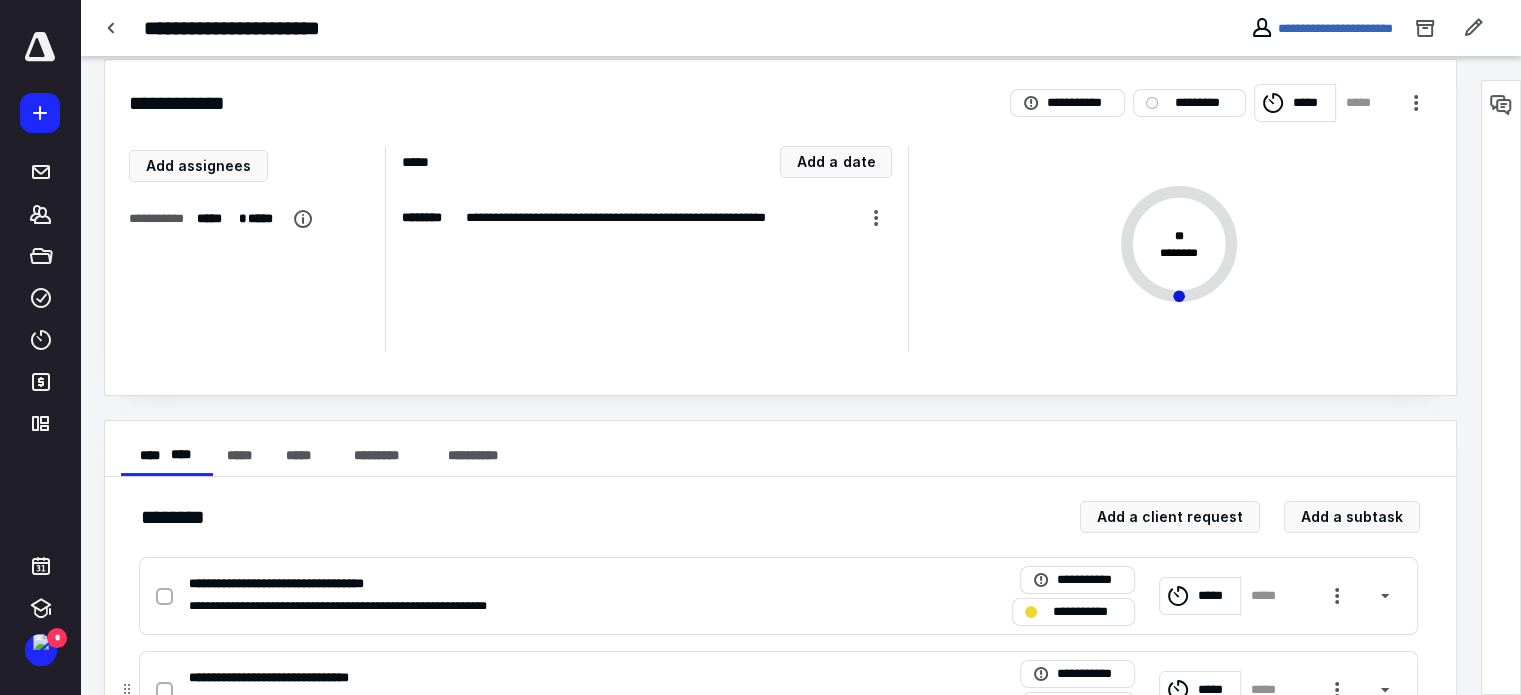 scroll, scrollTop: 0, scrollLeft: 0, axis: both 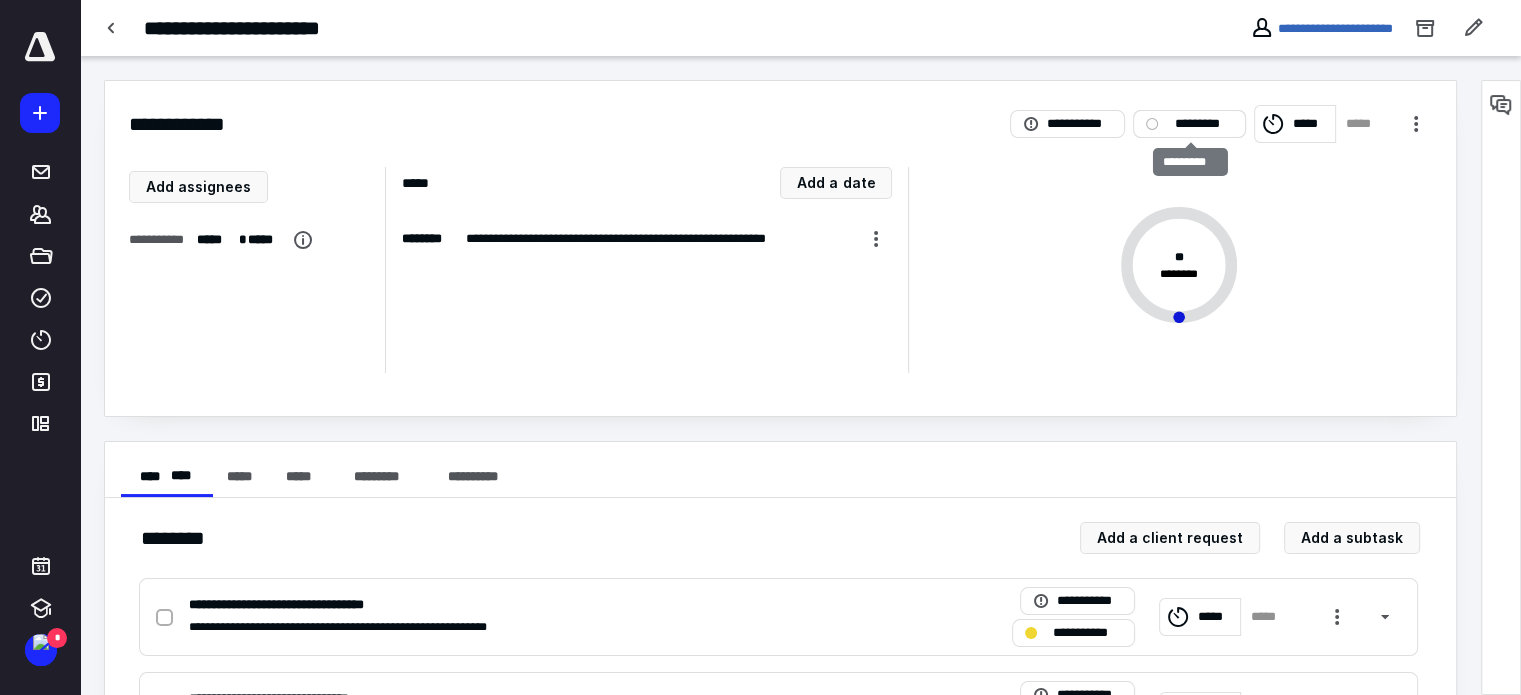 click on "*********" at bounding box center (1203, 124) 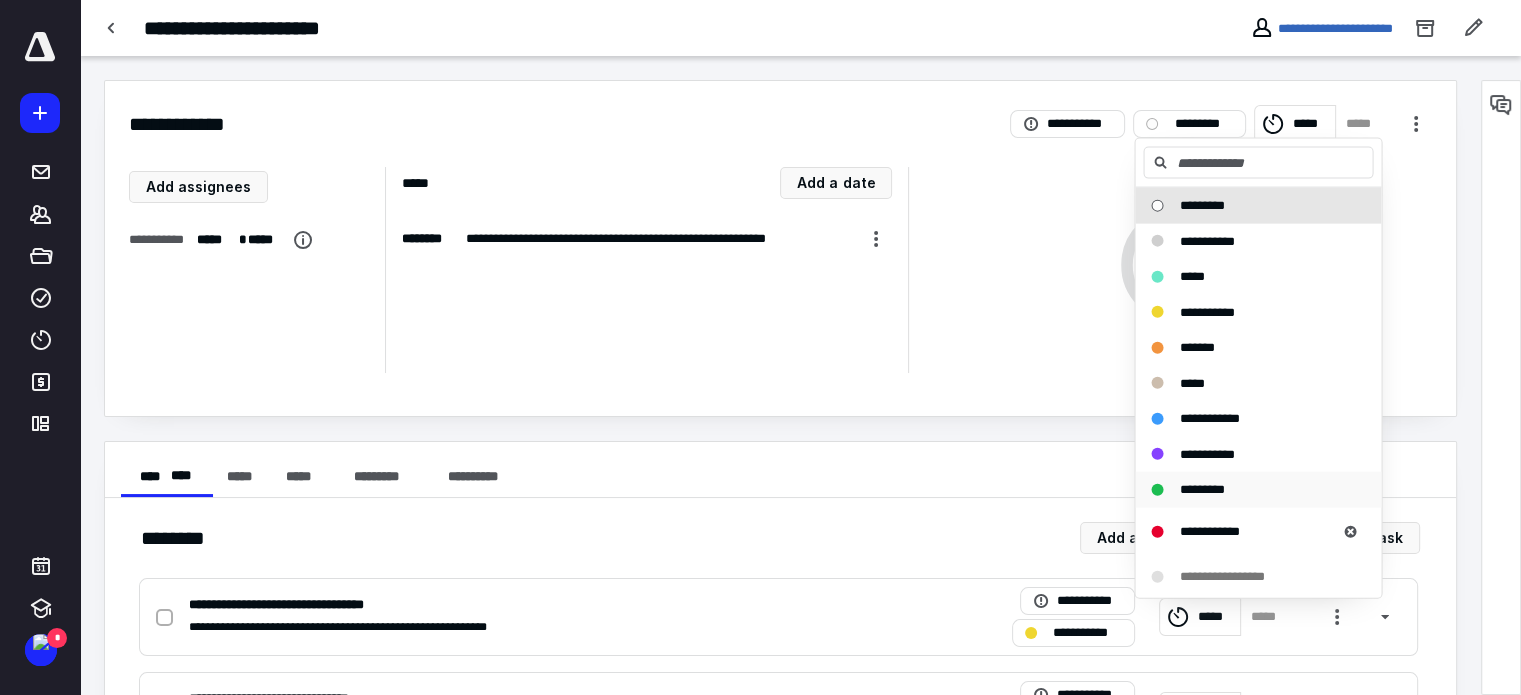 click on "*********" at bounding box center [1201, 489] 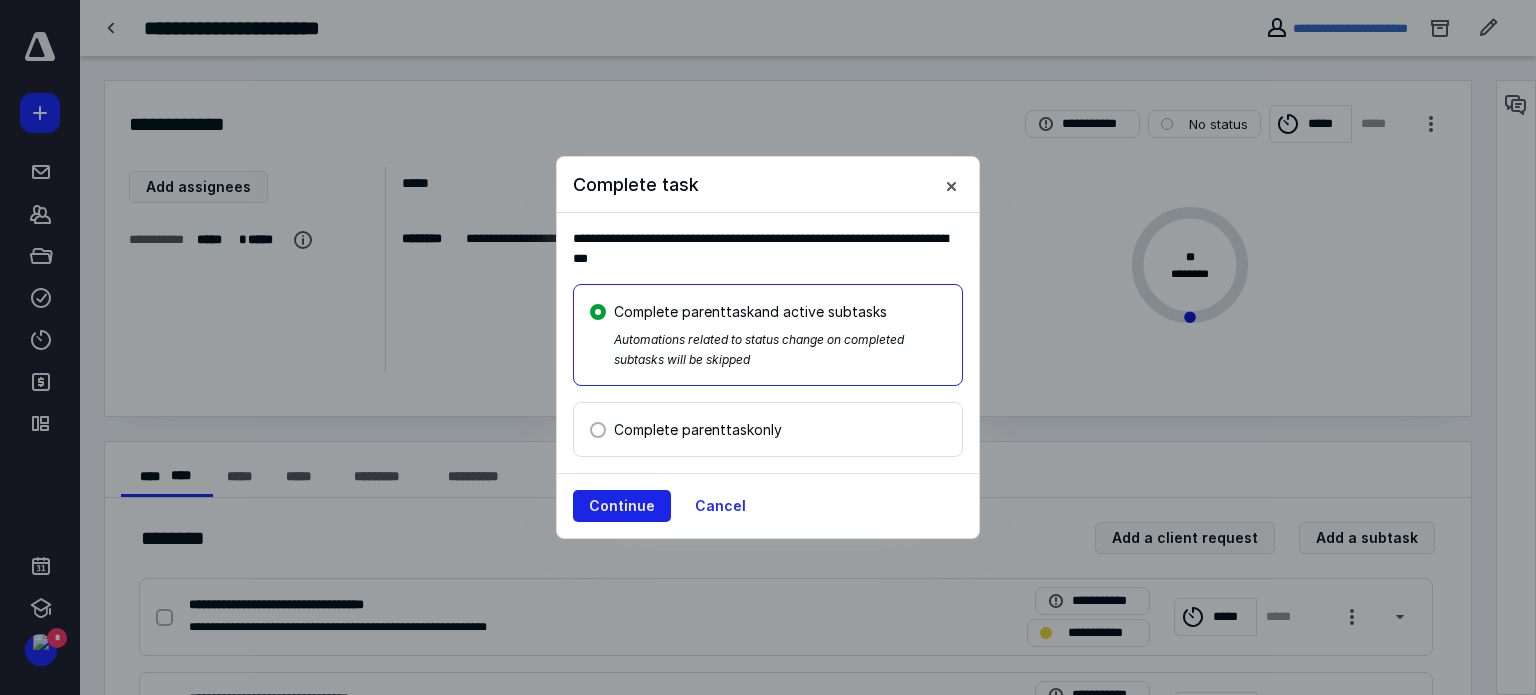 click on "Continue" at bounding box center (622, 506) 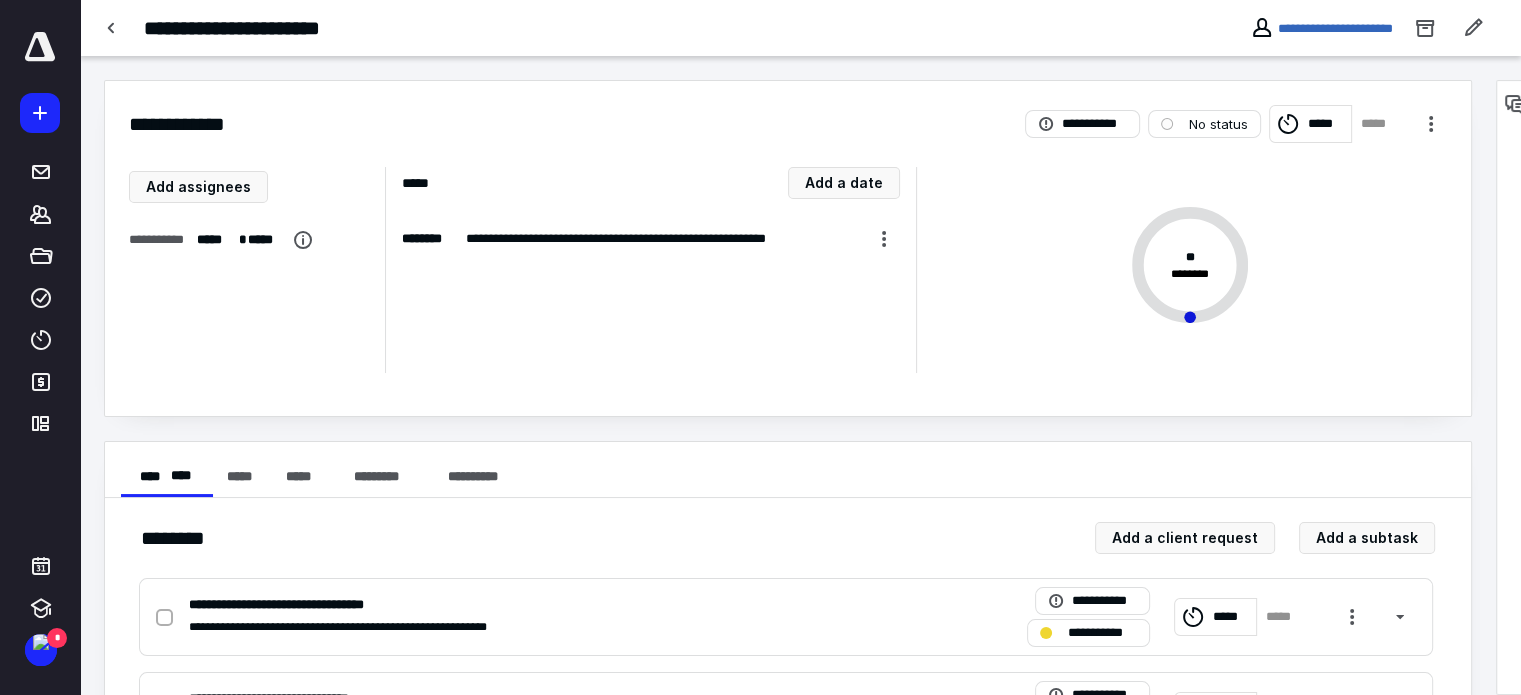 checkbox on "true" 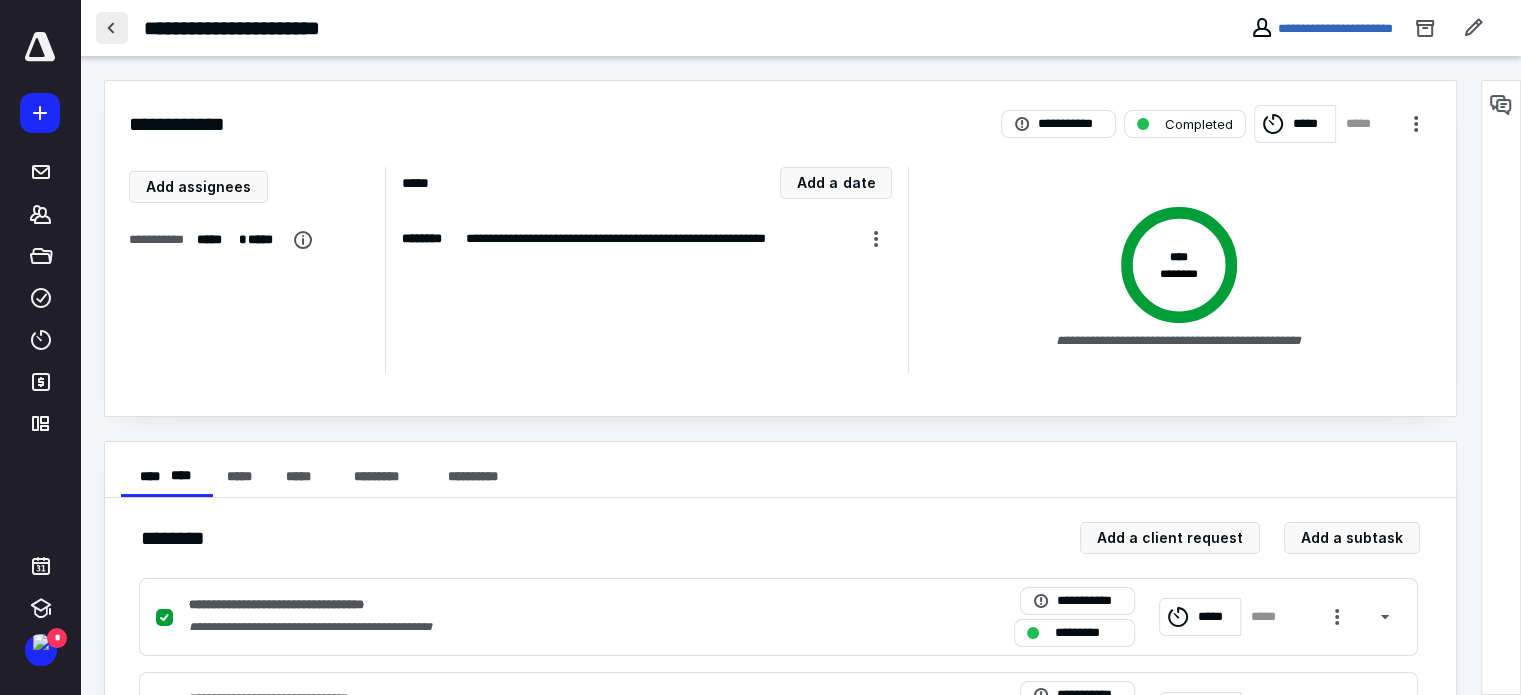 click at bounding box center [112, 28] 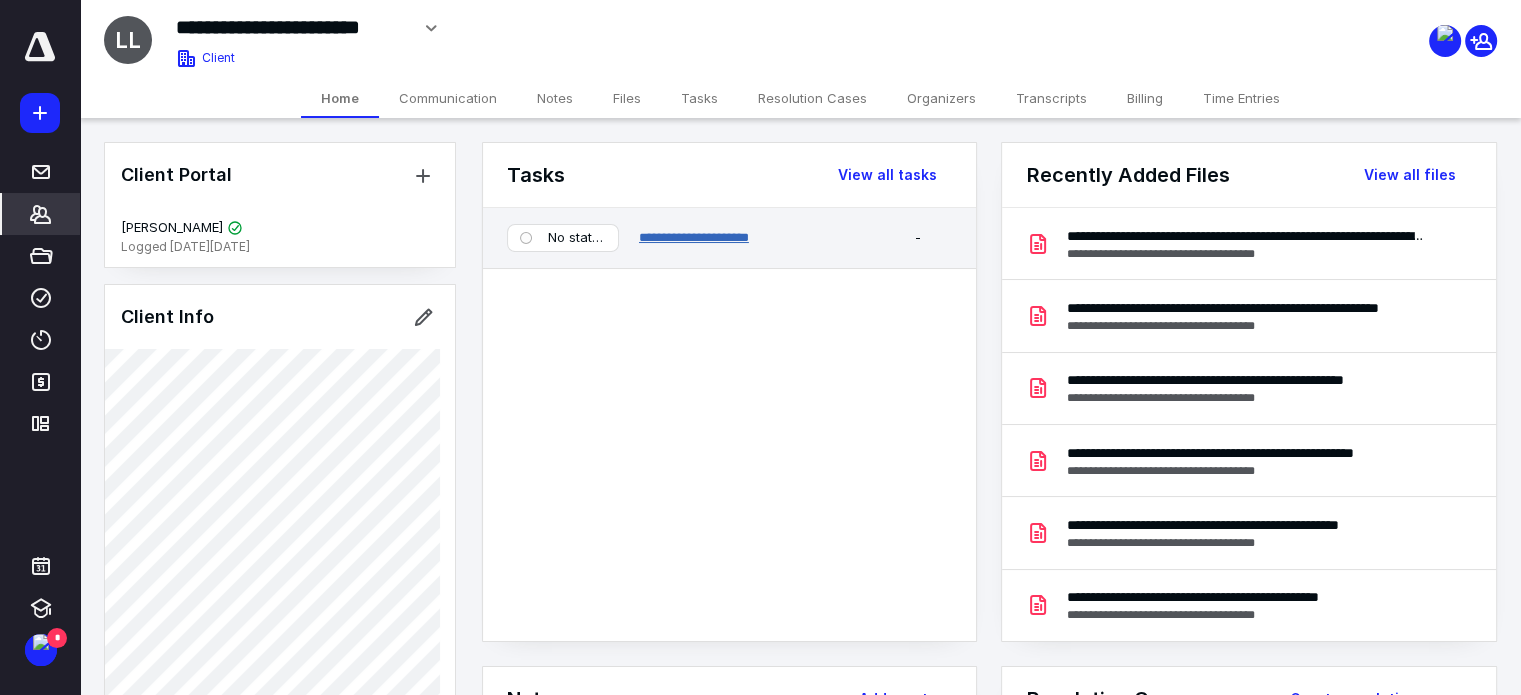 click on "**********" at bounding box center [694, 237] 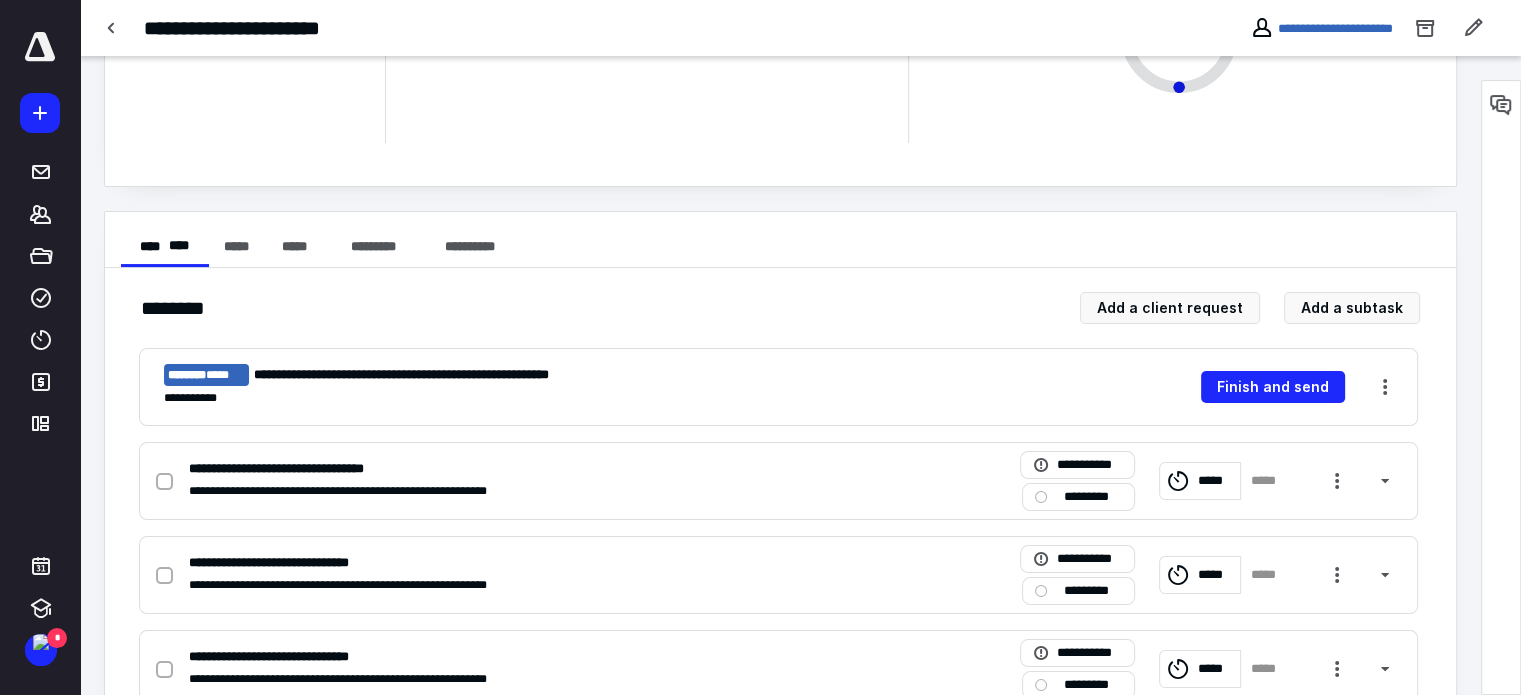 scroll, scrollTop: 400, scrollLeft: 0, axis: vertical 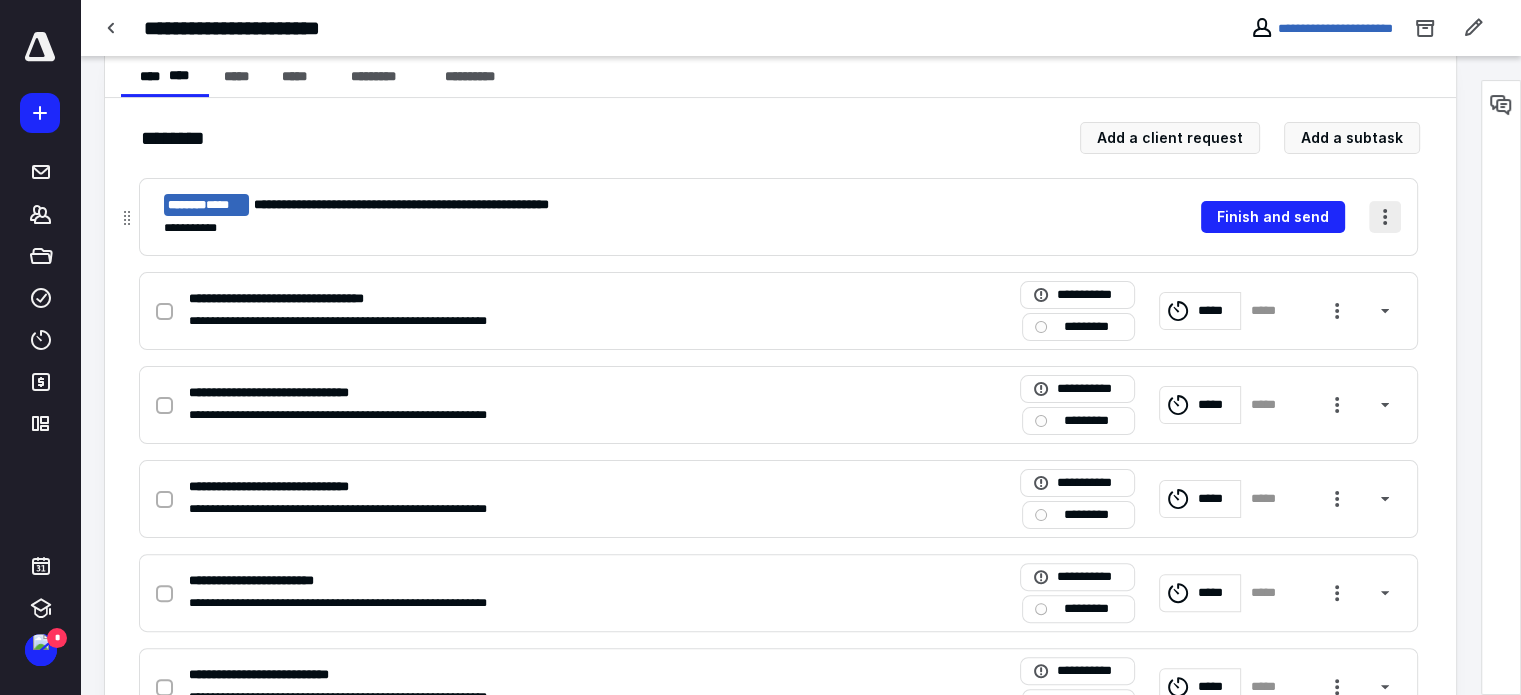 click at bounding box center (1385, 217) 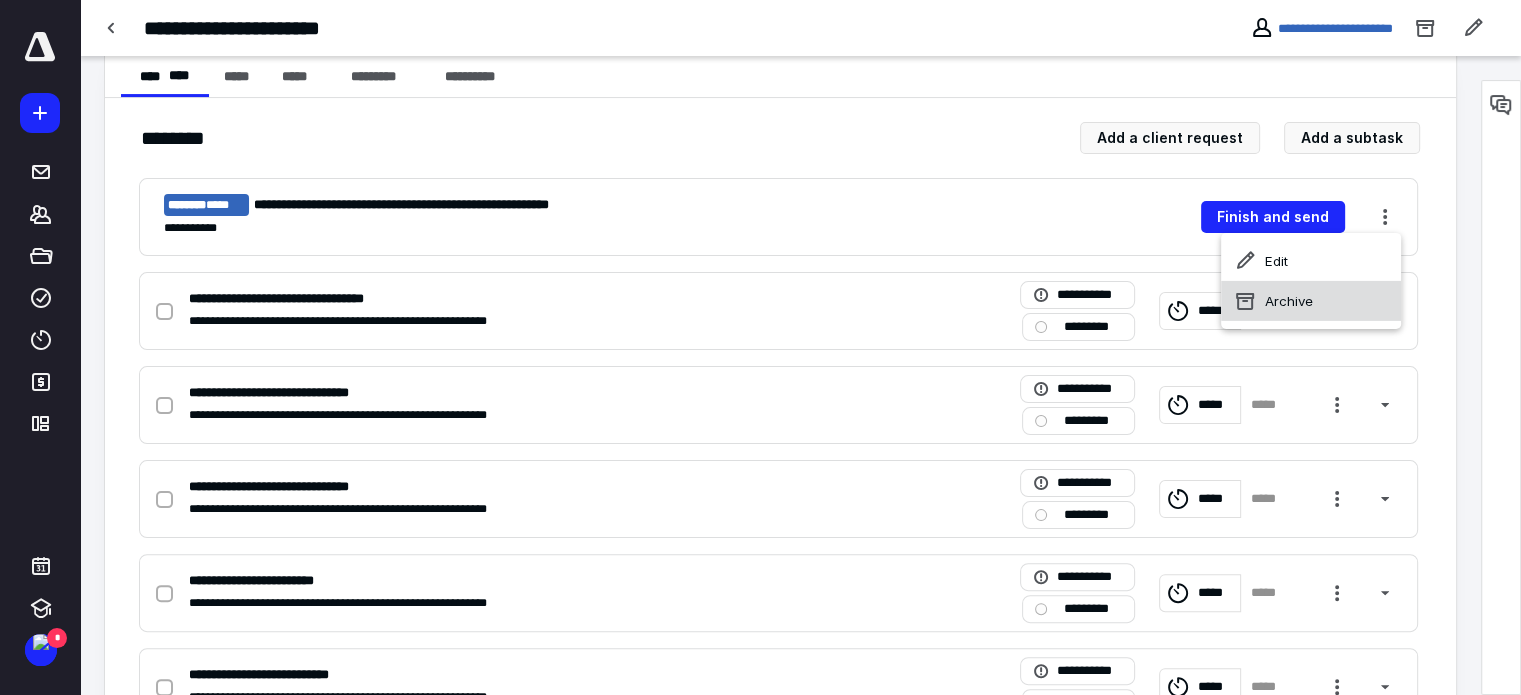 click on "Archive" at bounding box center [1311, 301] 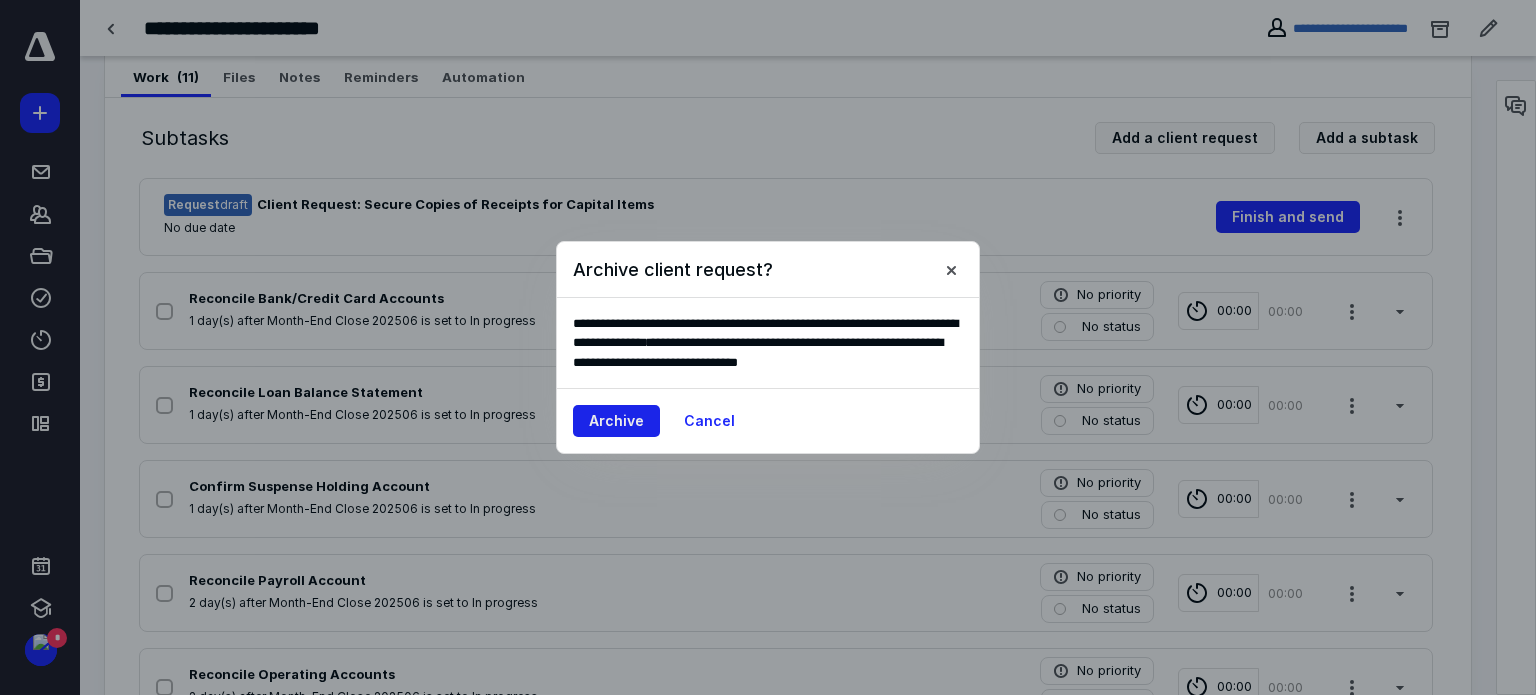 click on "Archive" at bounding box center [616, 421] 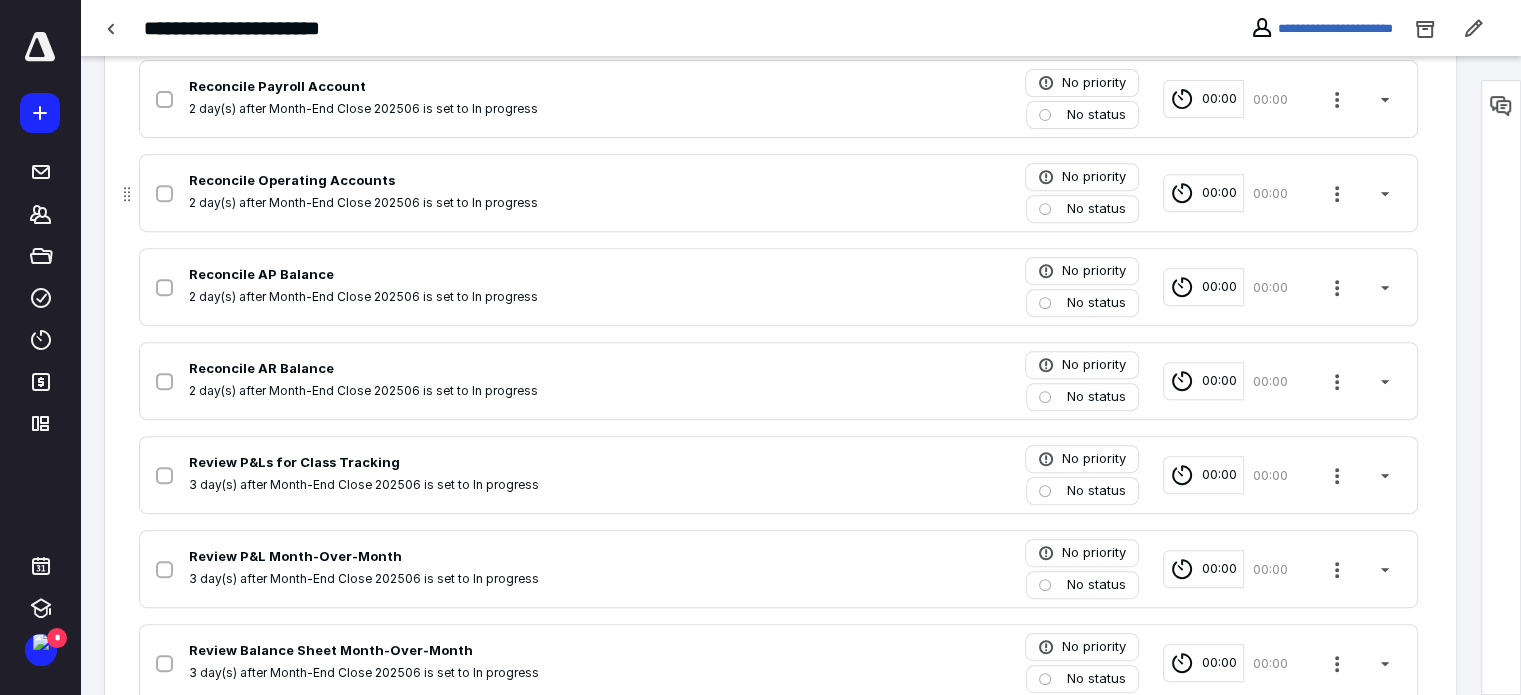 scroll, scrollTop: 855, scrollLeft: 0, axis: vertical 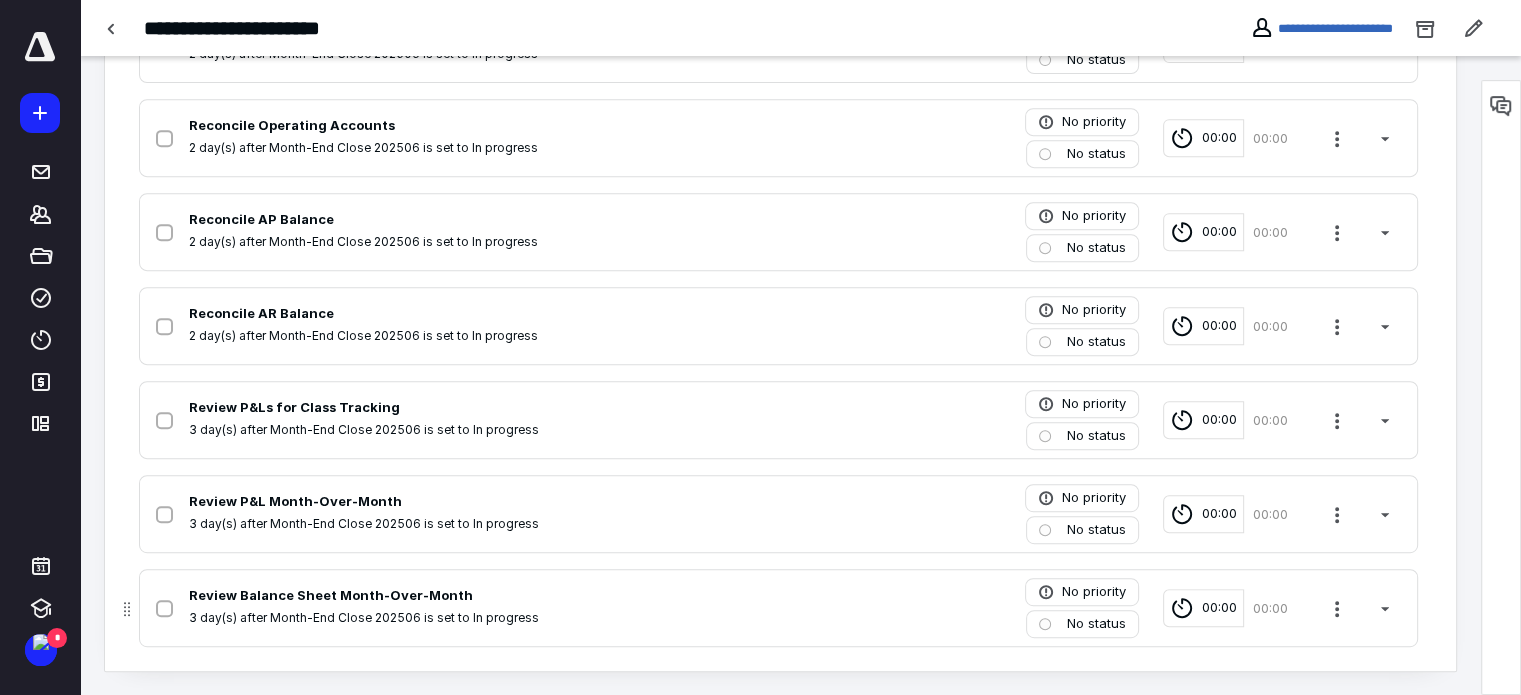 click on "00:00" at bounding box center (1219, 608) 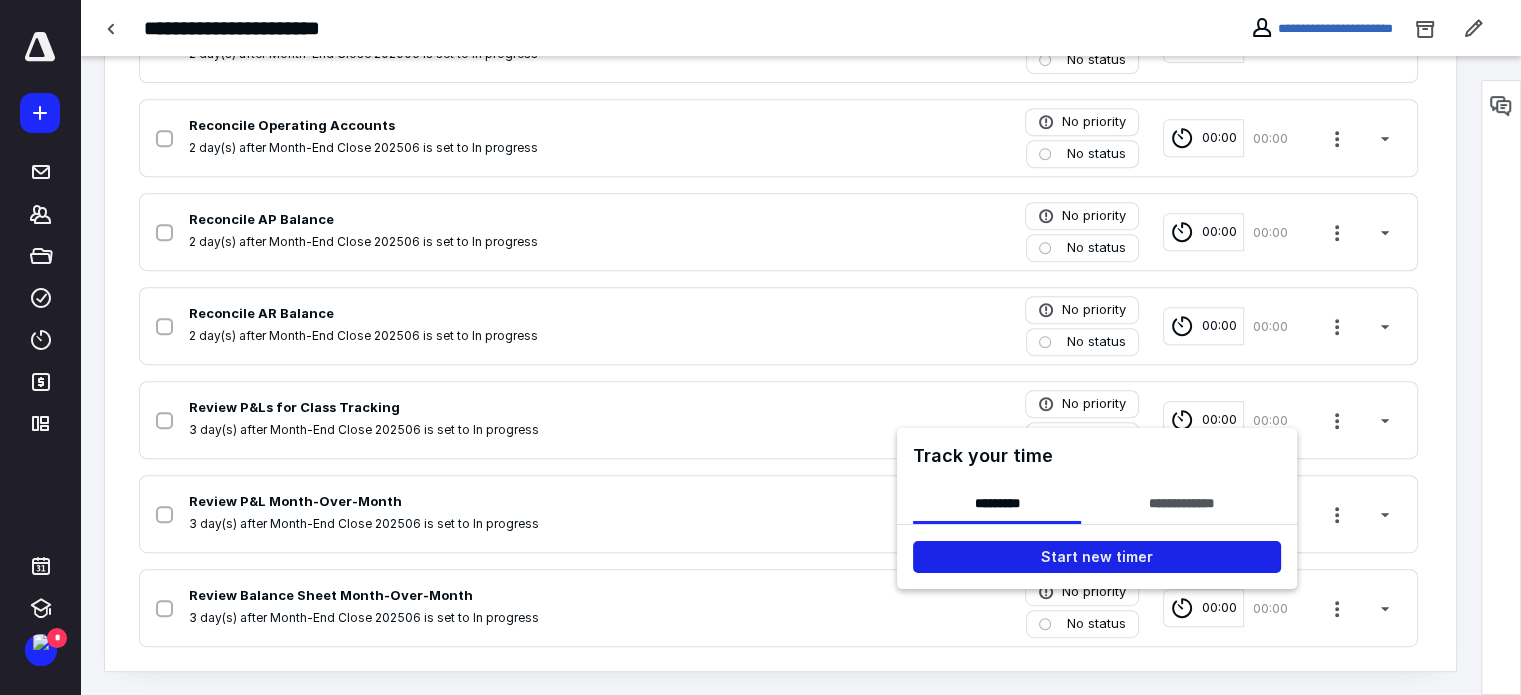 click on "Start new timer" at bounding box center (1097, 556) 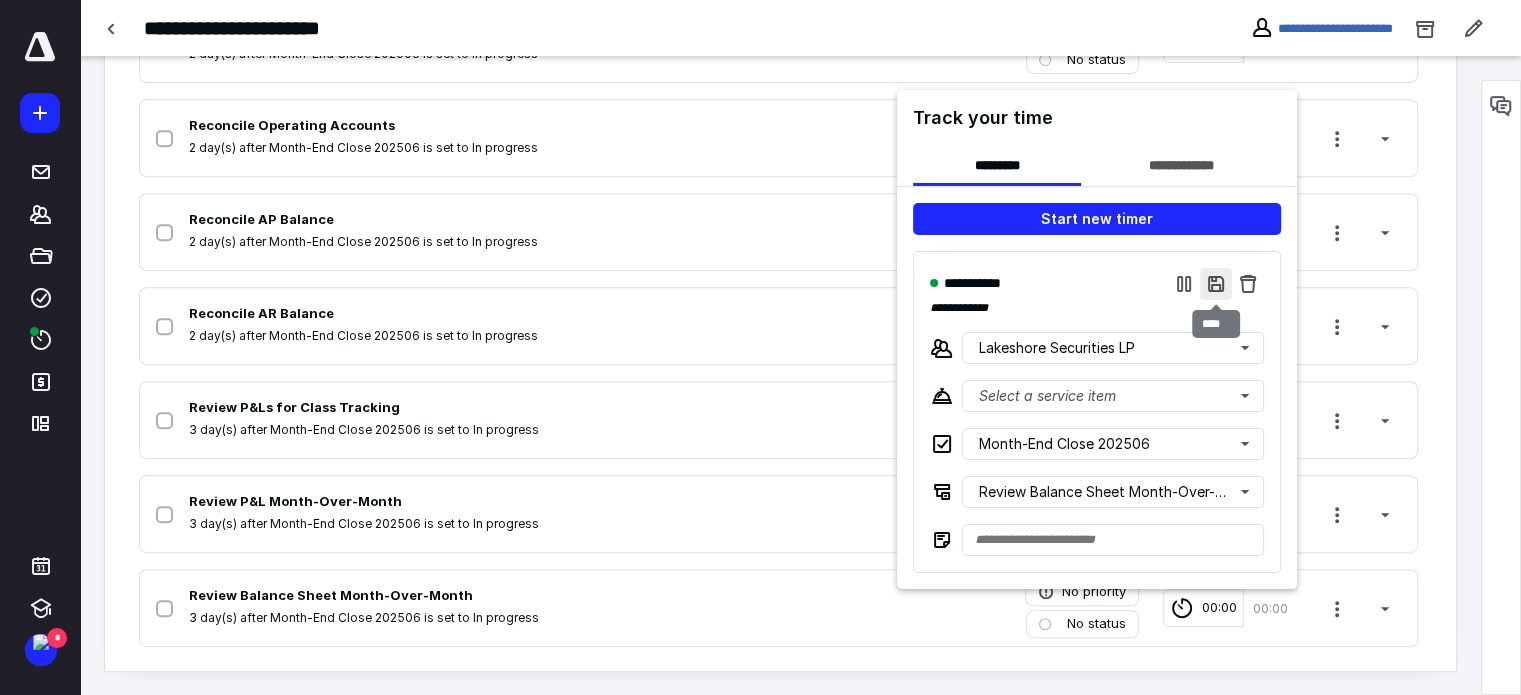 click at bounding box center [1216, 283] 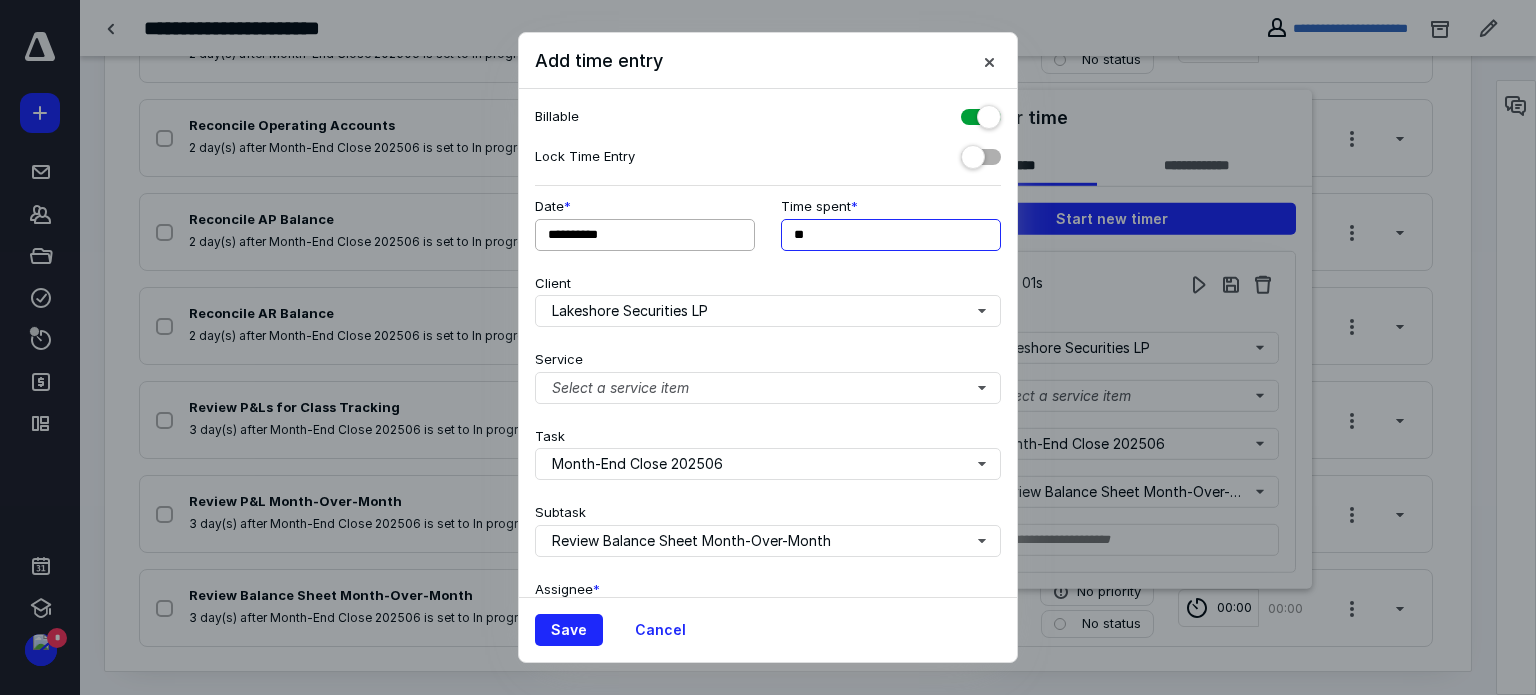 drag, startPoint x: 827, startPoint y: 237, endPoint x: 688, endPoint y: 241, distance: 139.05754 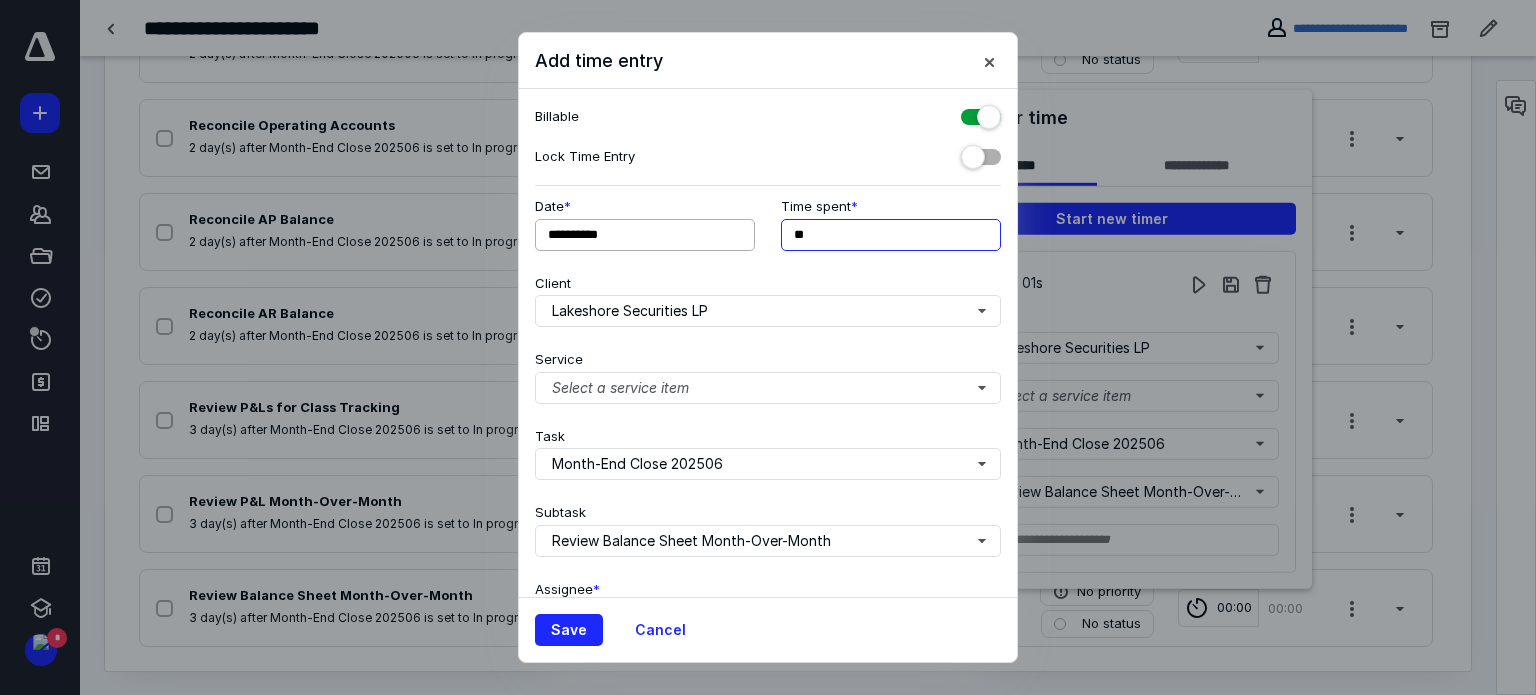type on "**" 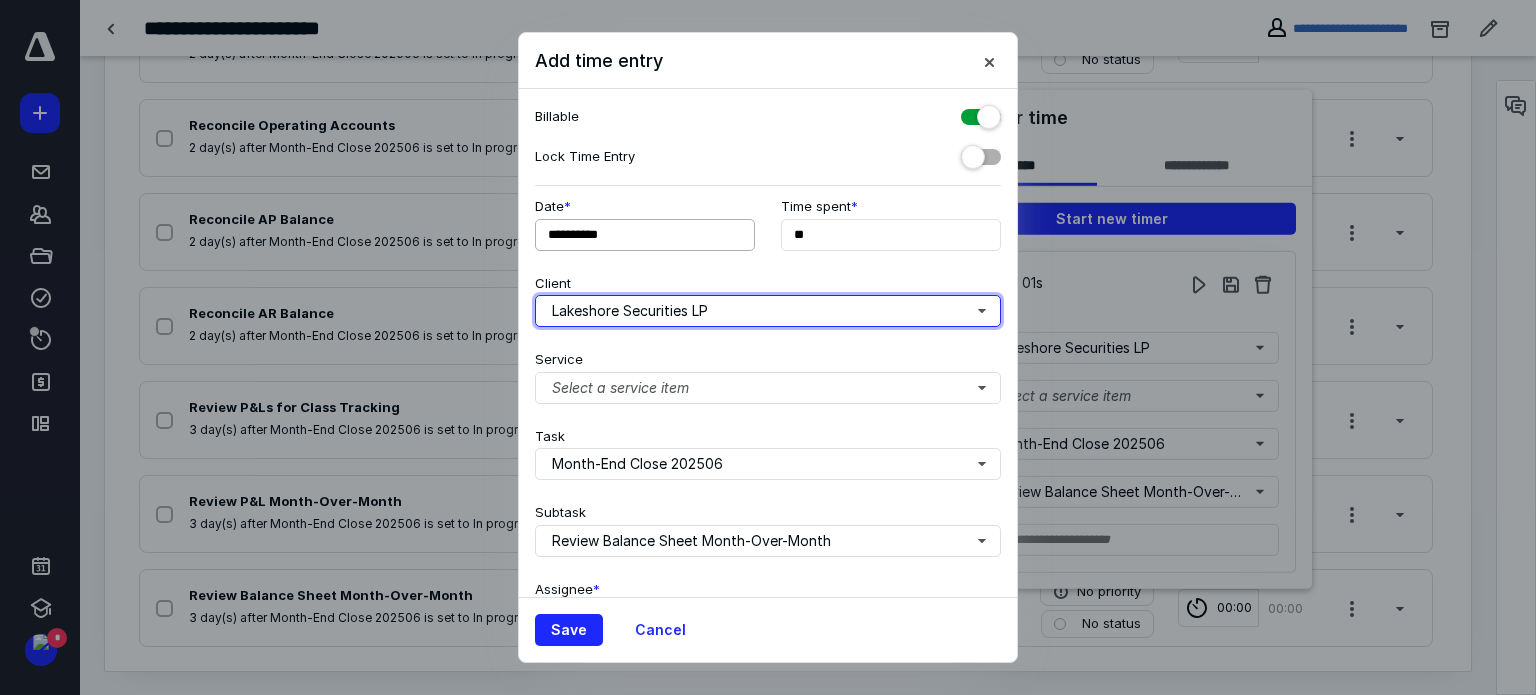 type 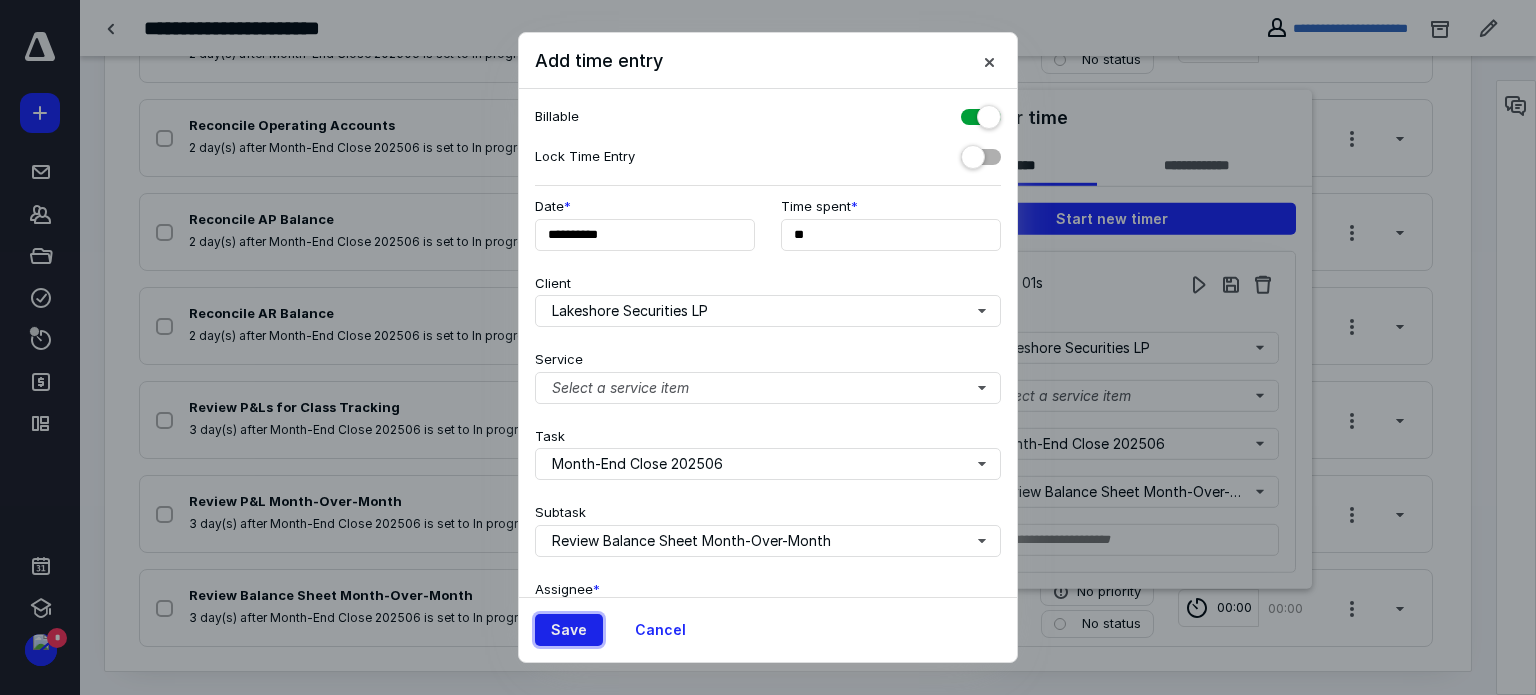 click on "Save" at bounding box center [569, 630] 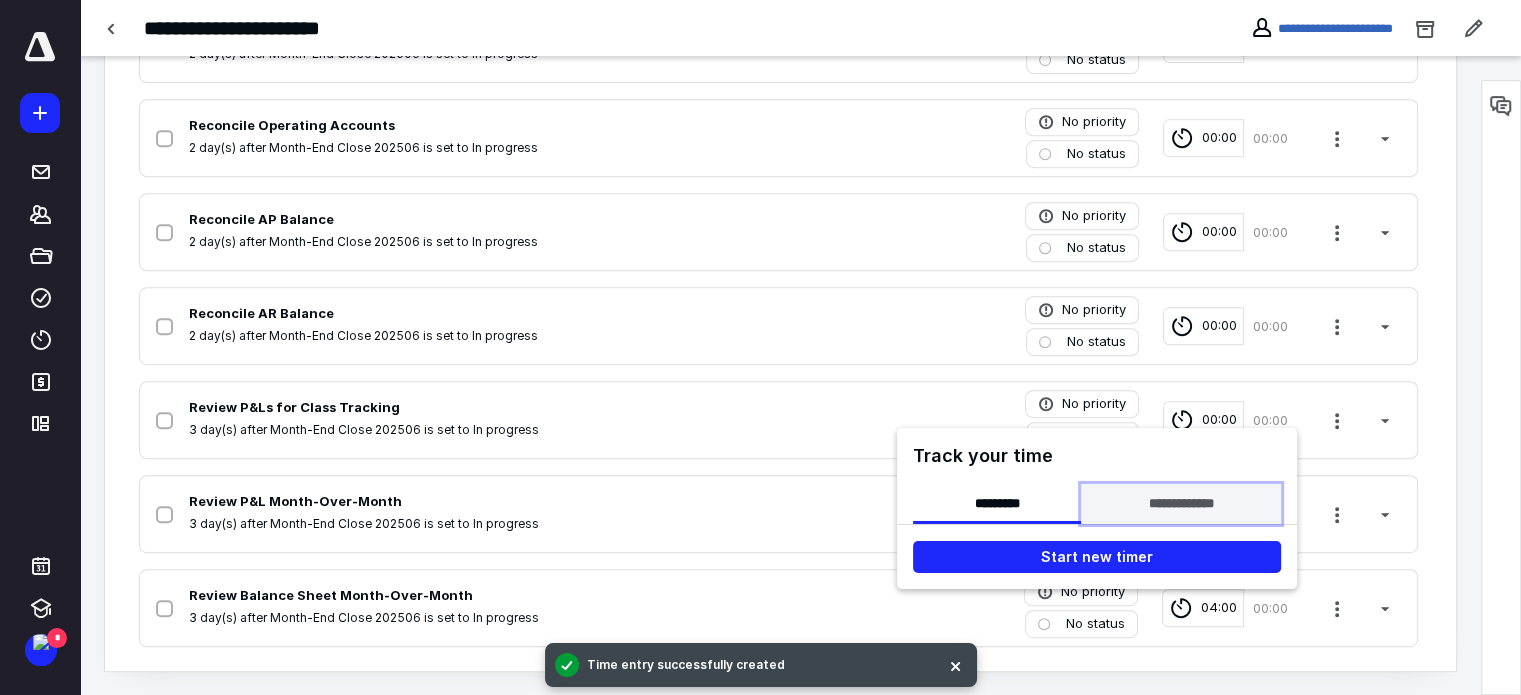 click on "**********" at bounding box center (1180, 503) 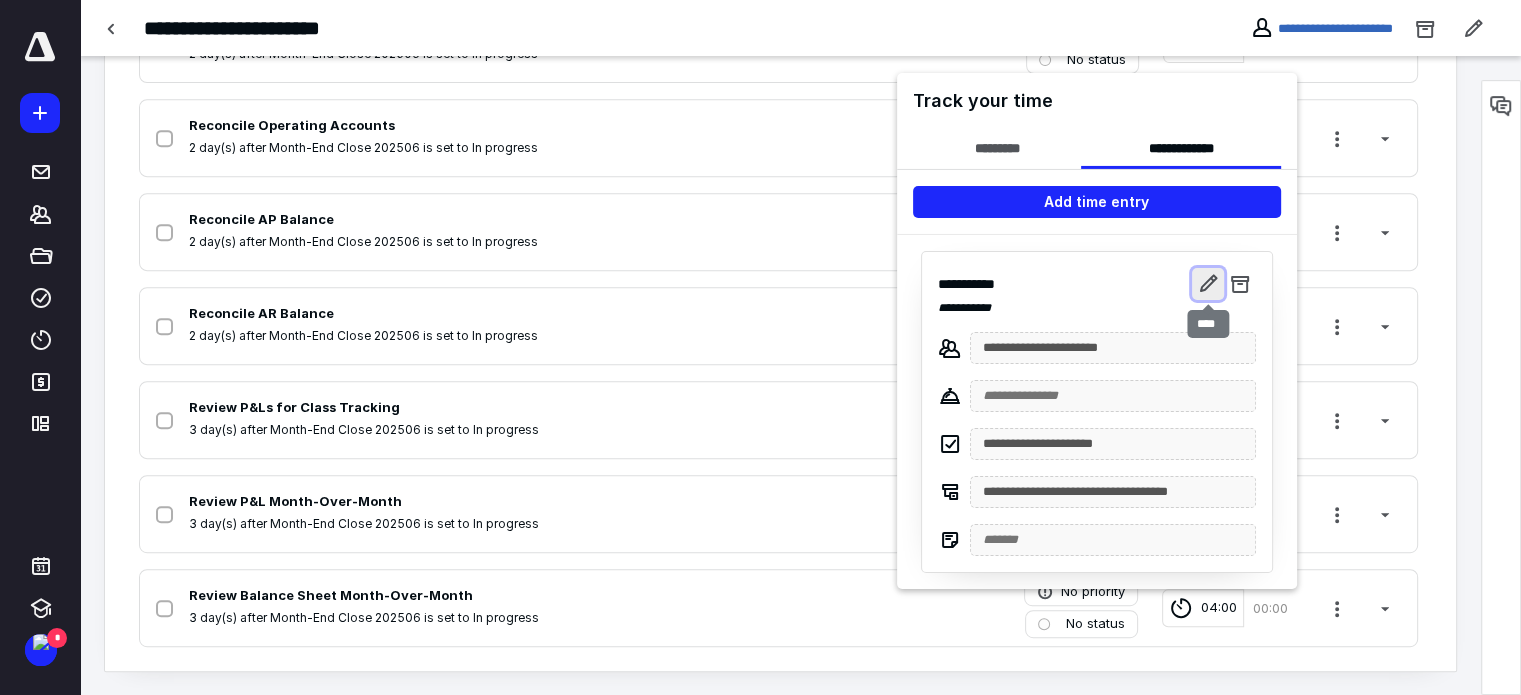 click at bounding box center [1208, 283] 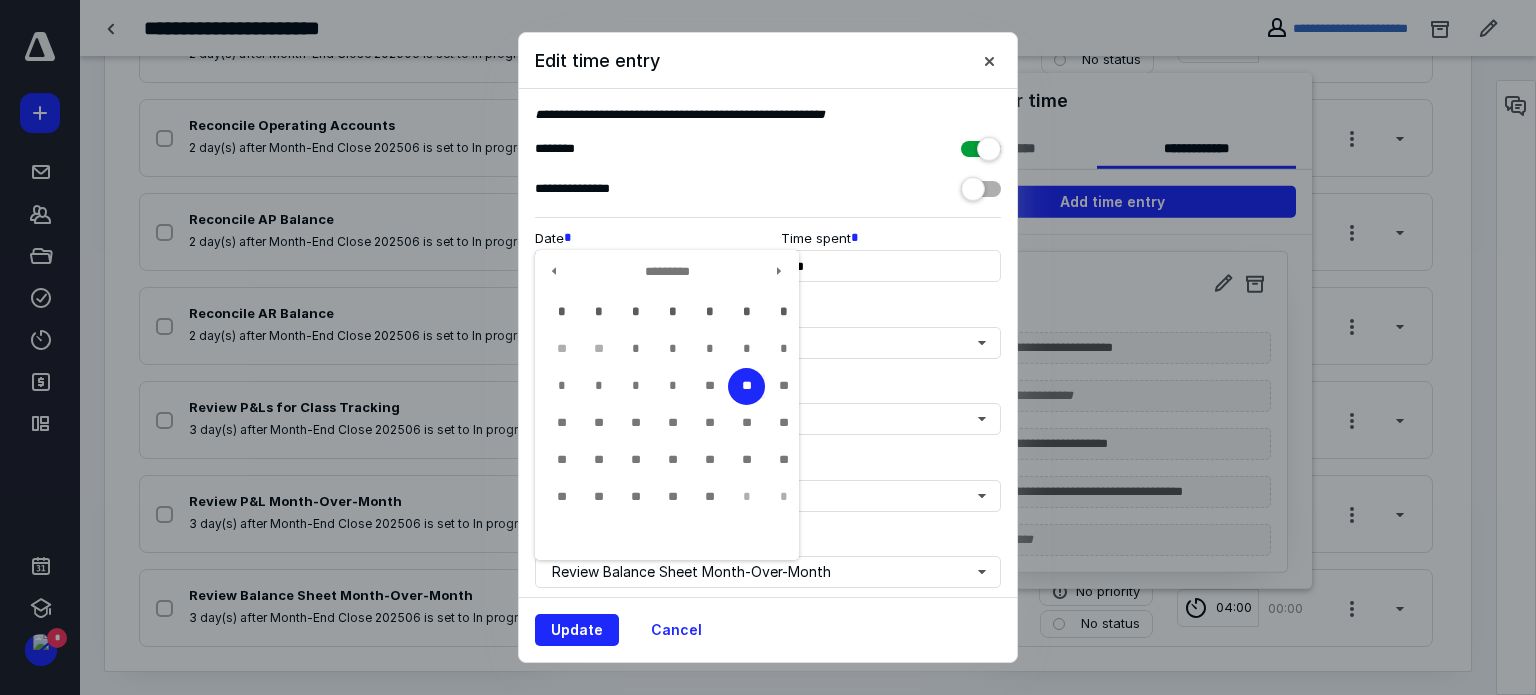 click on "**********" at bounding box center [645, 266] 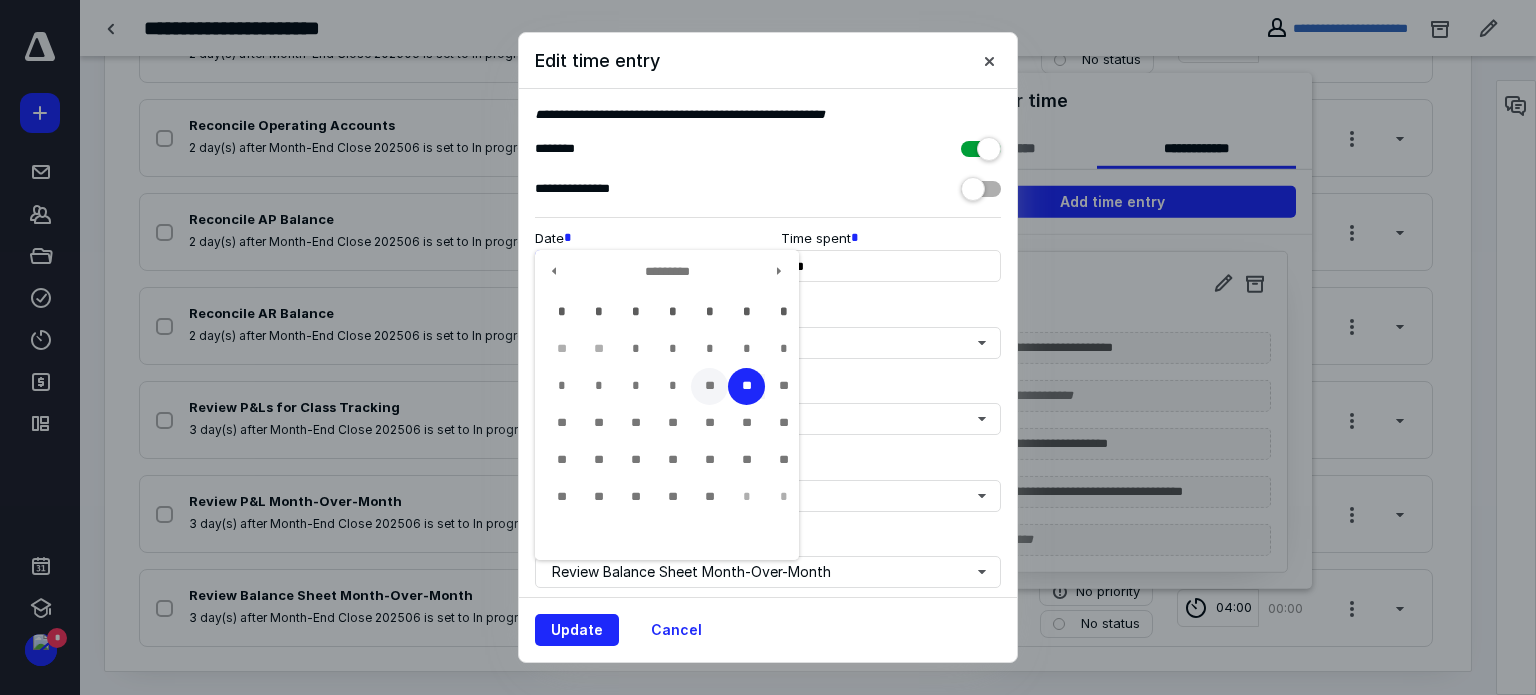 click on "**" at bounding box center [709, 386] 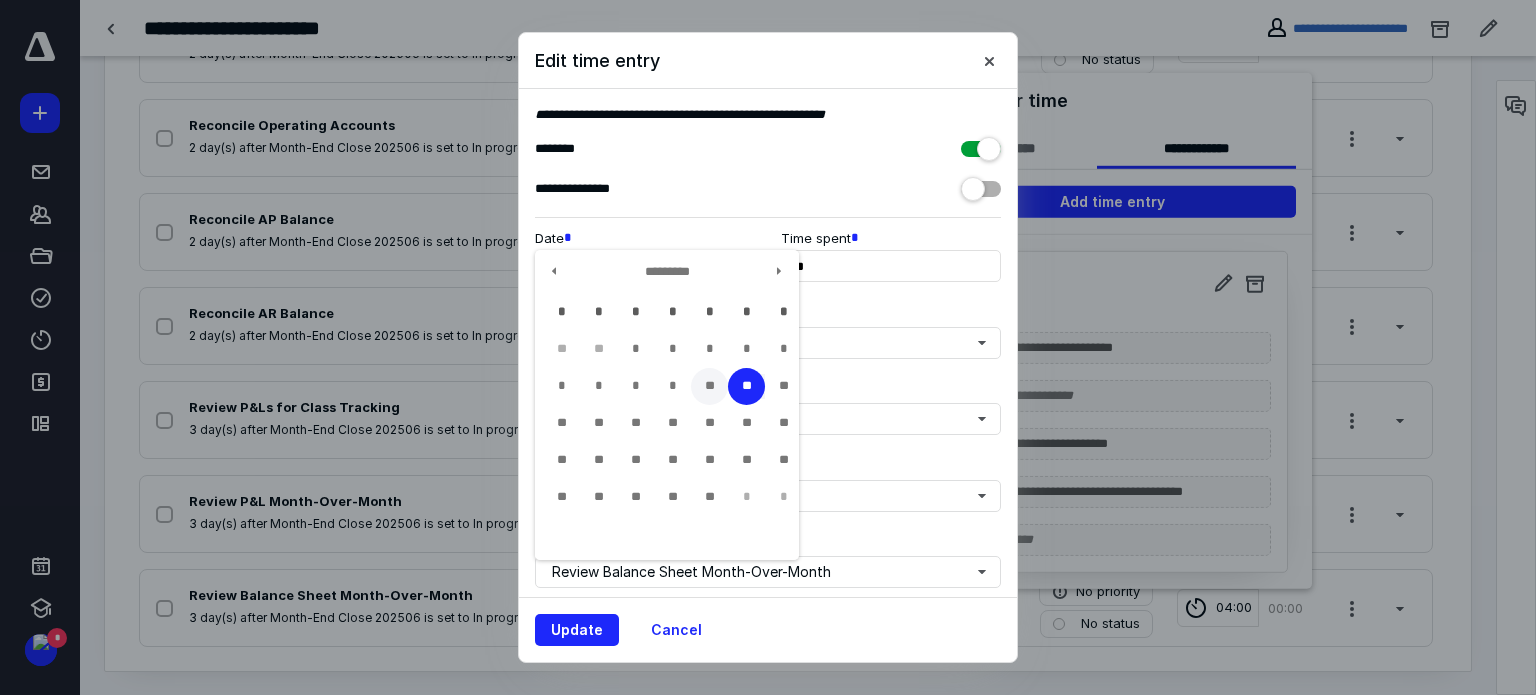 type on "**********" 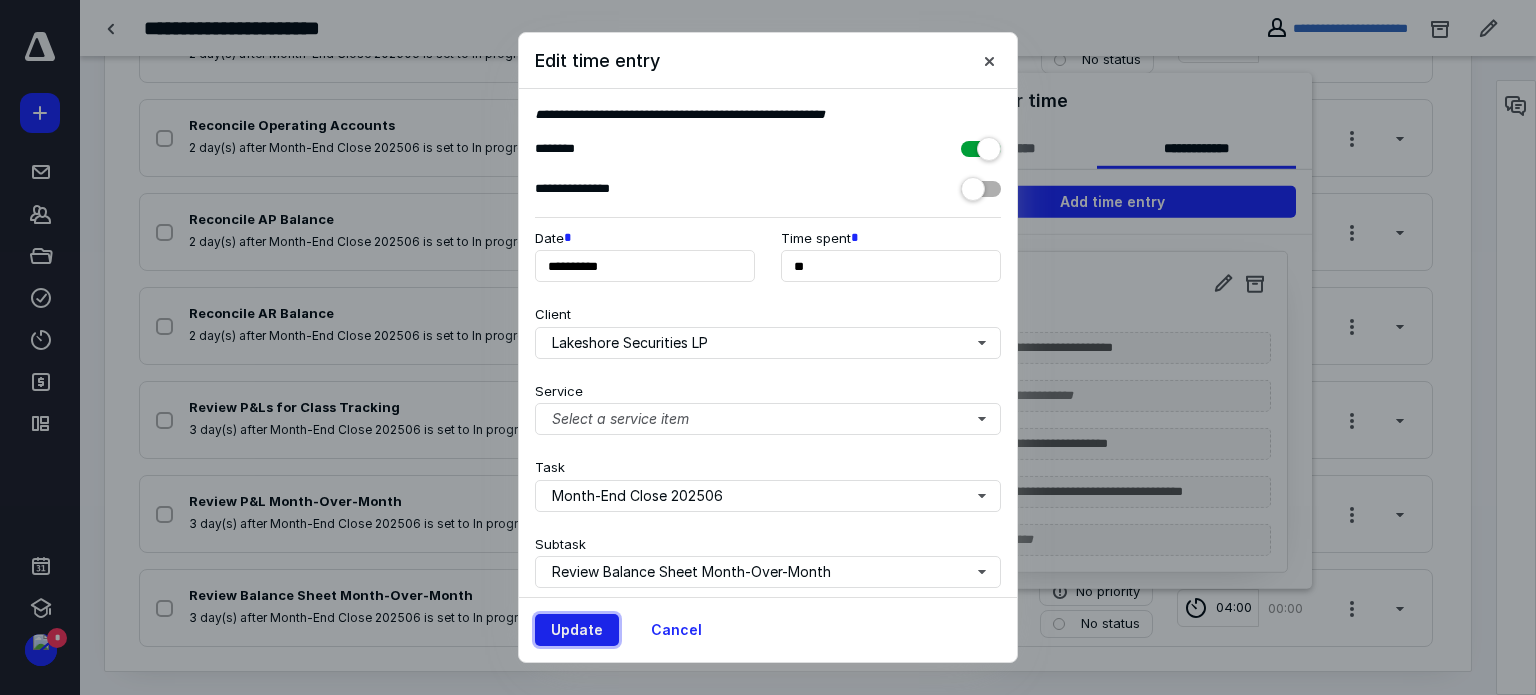 click on "Update" at bounding box center [577, 630] 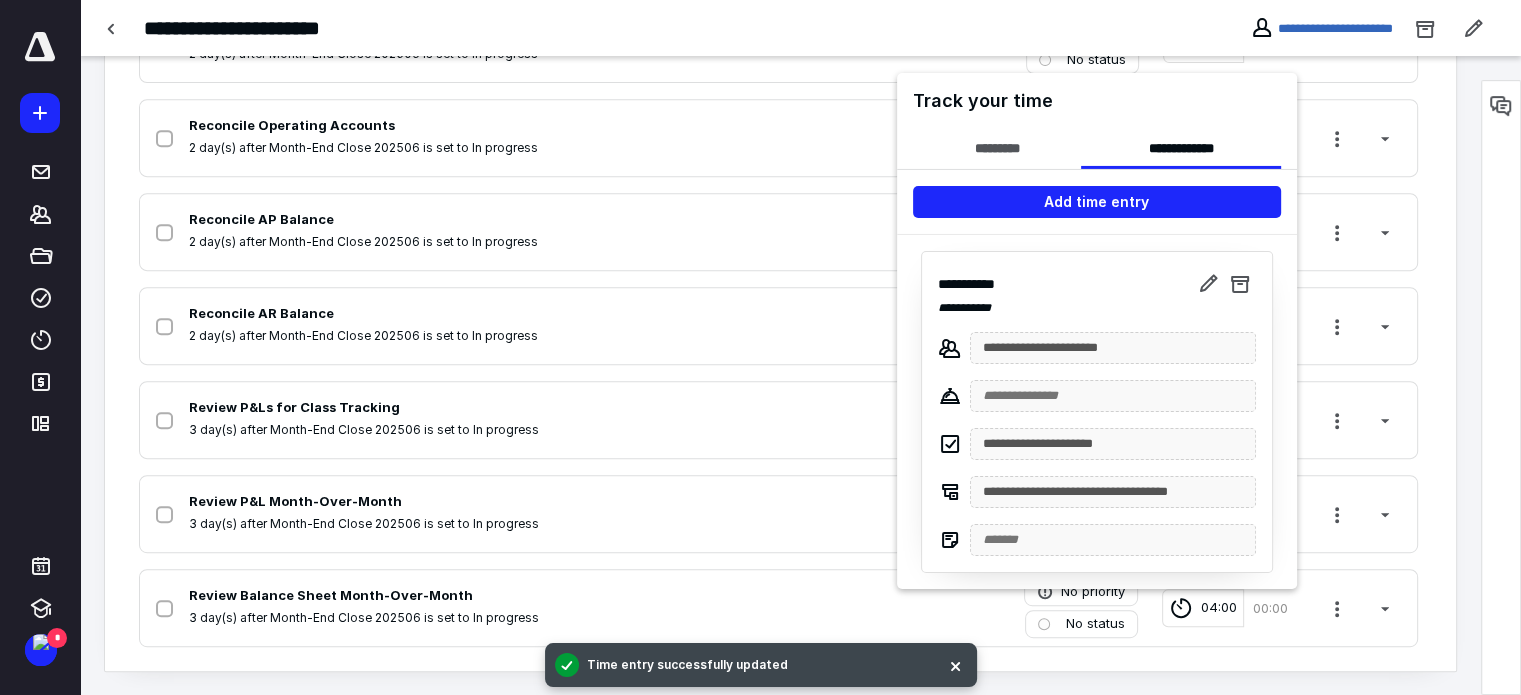 click at bounding box center (760, 347) 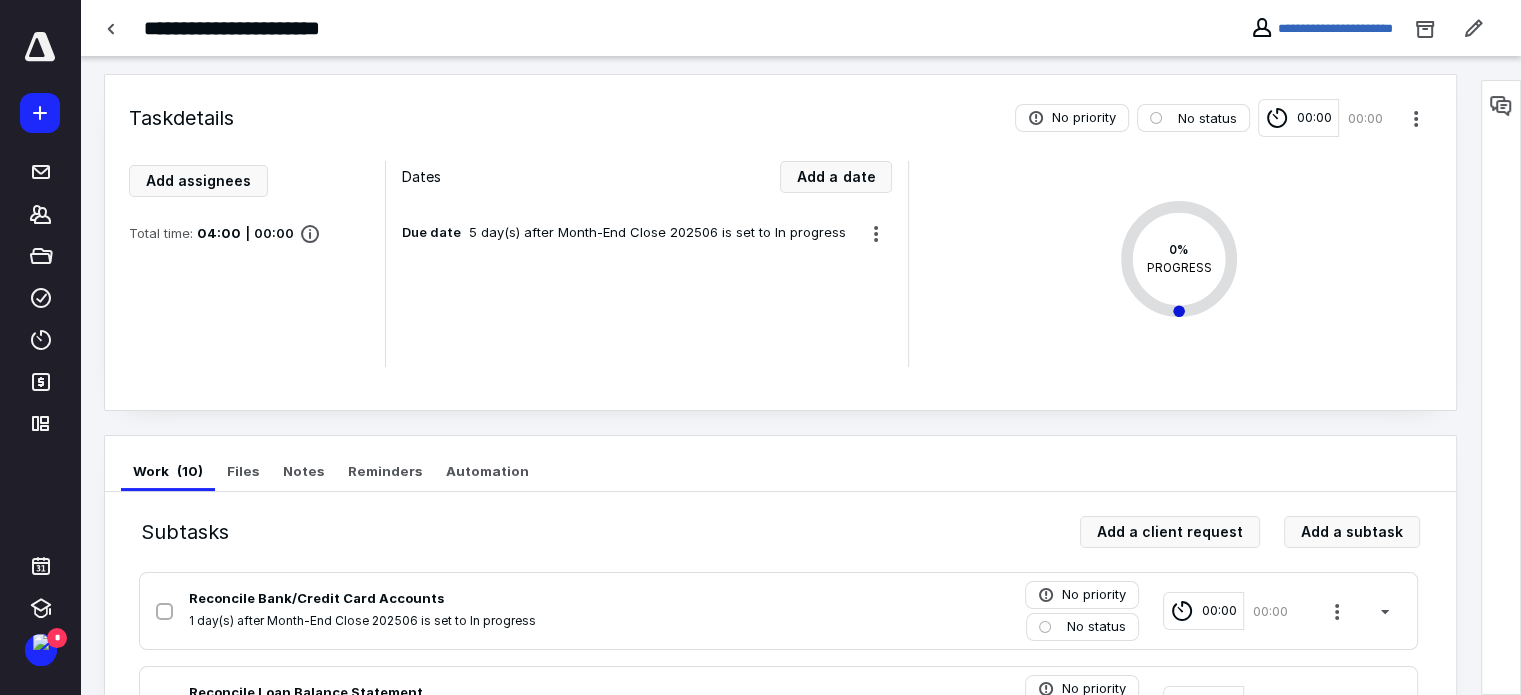 scroll, scrollTop: 0, scrollLeft: 0, axis: both 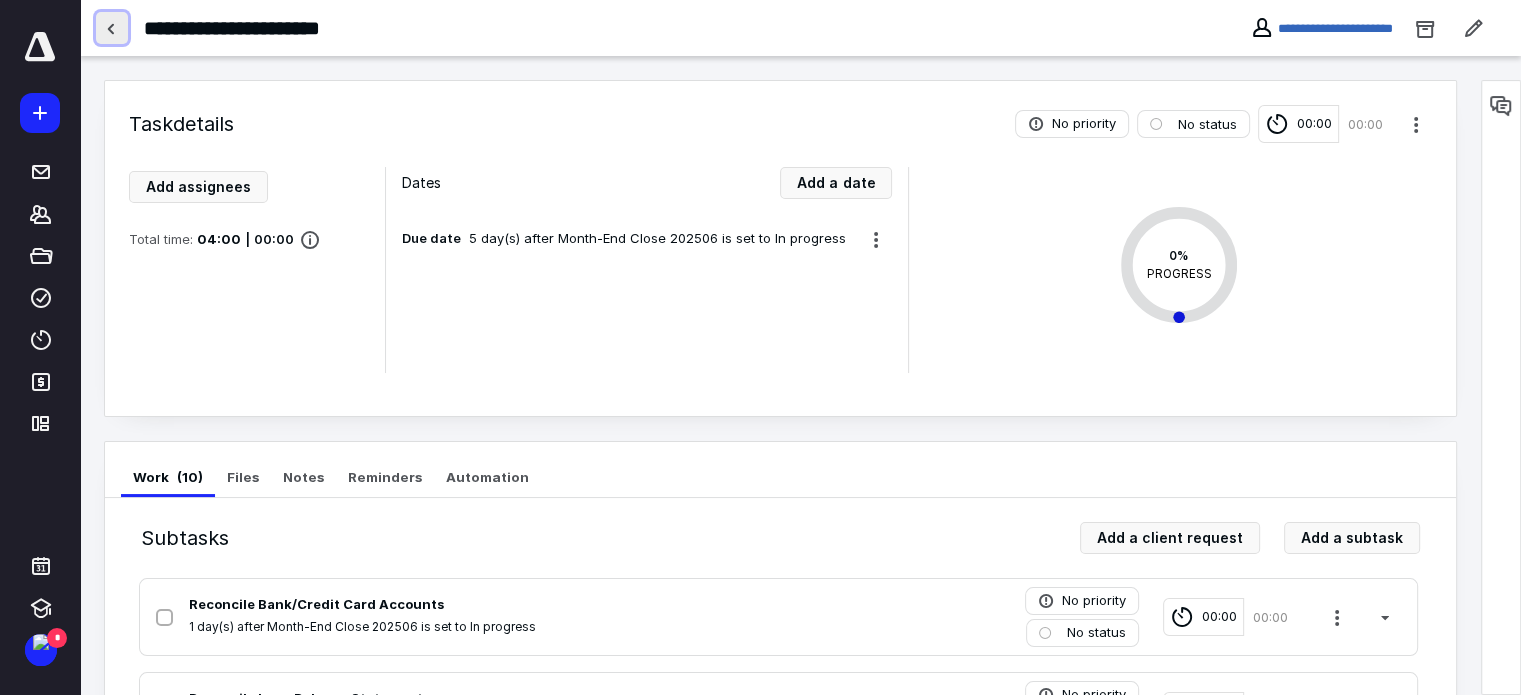 click at bounding box center [112, 28] 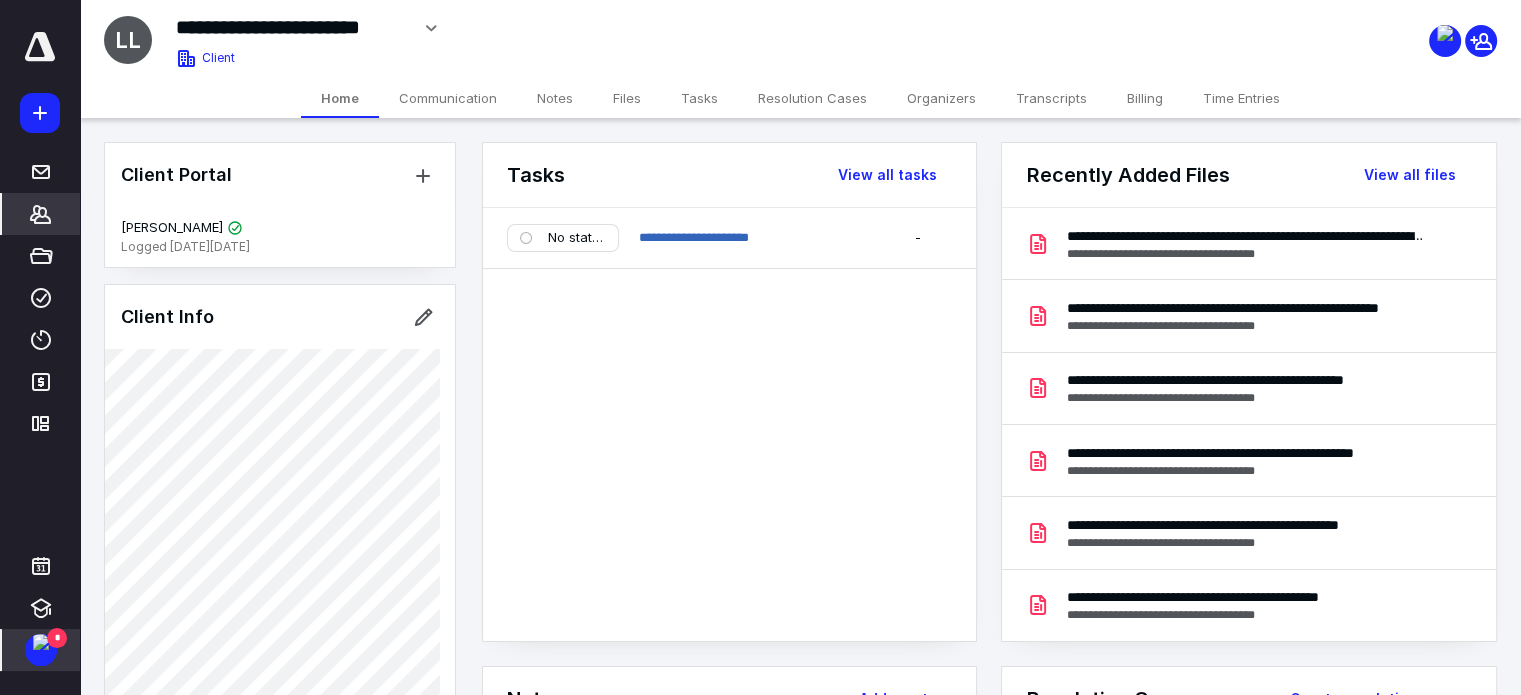 click at bounding box center (41, 642) 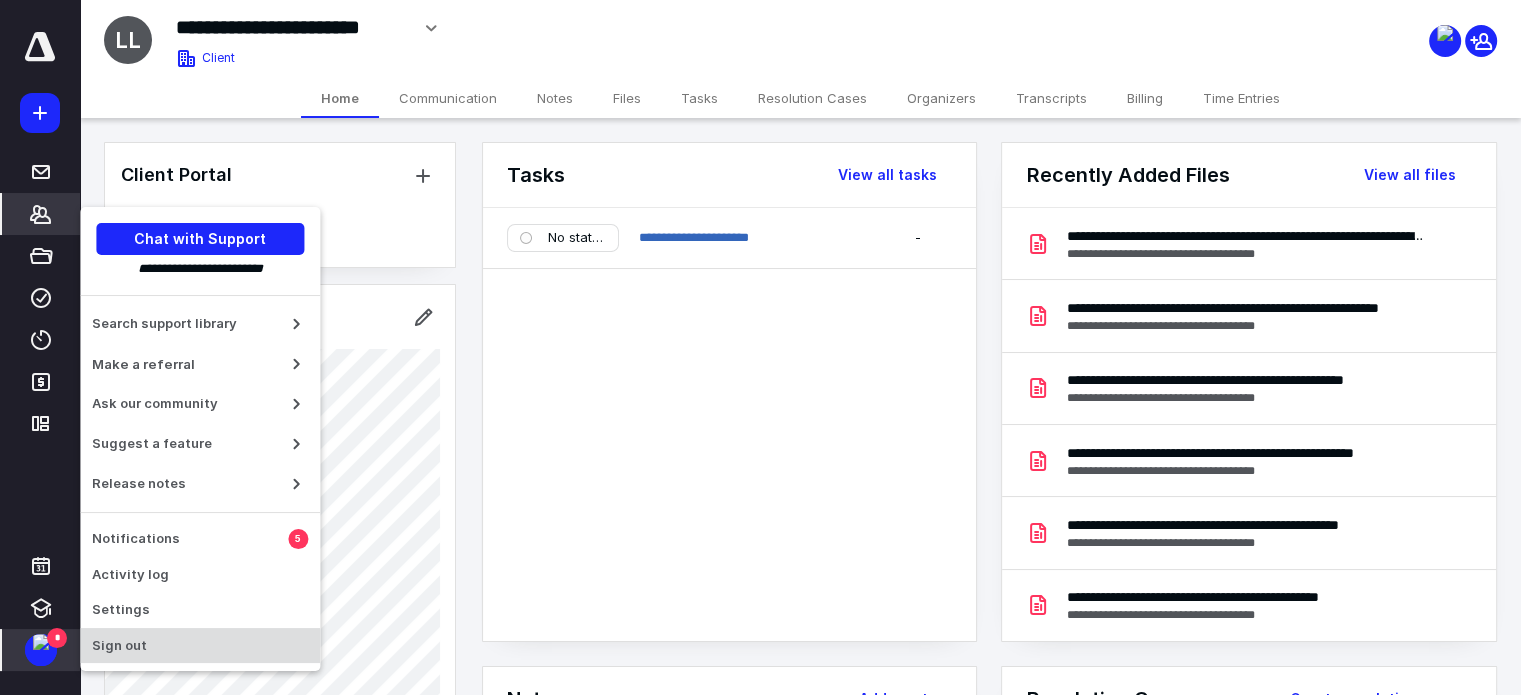 click on "Sign out" at bounding box center [200, 646] 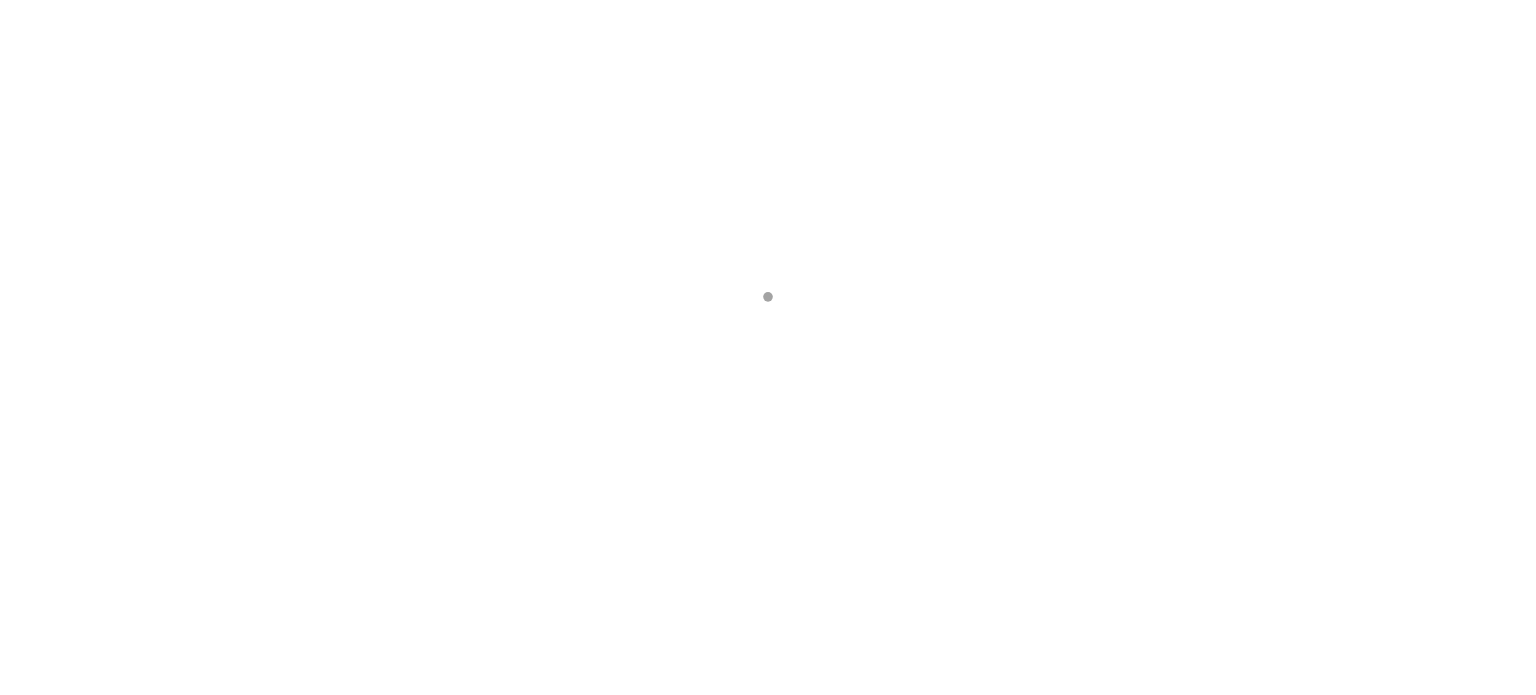 scroll, scrollTop: 0, scrollLeft: 0, axis: both 